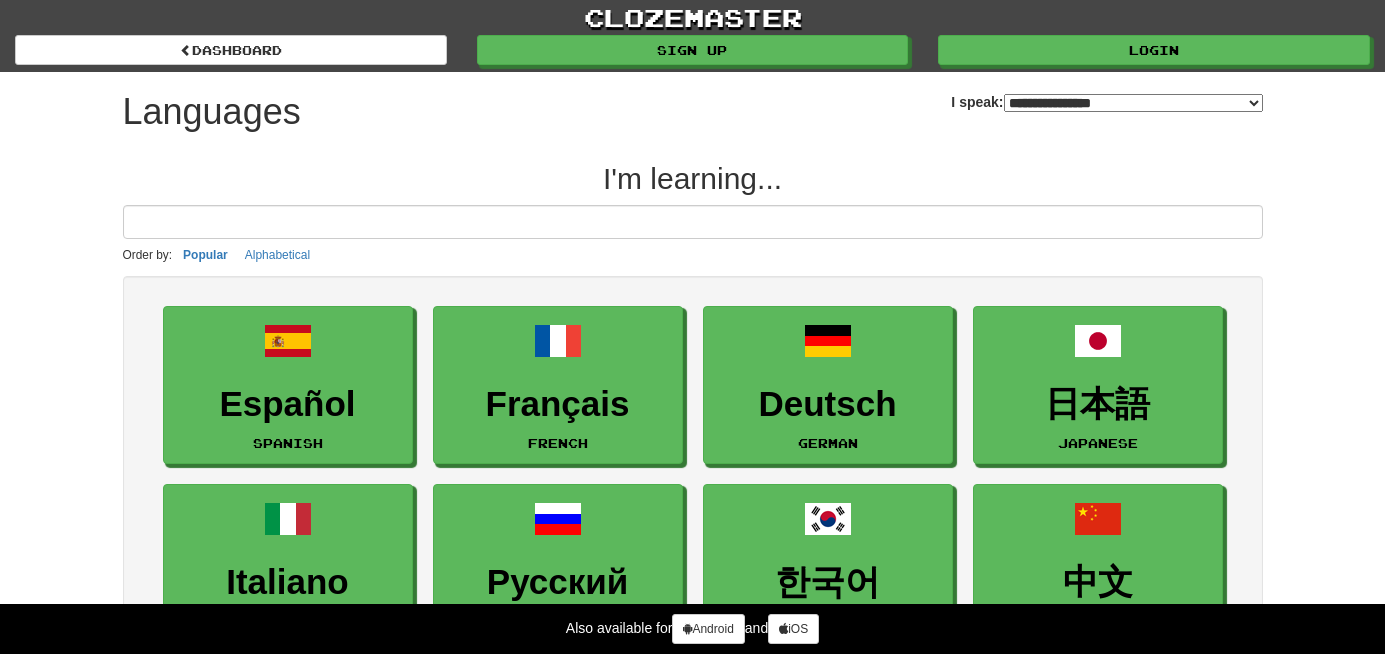 select on "*******" 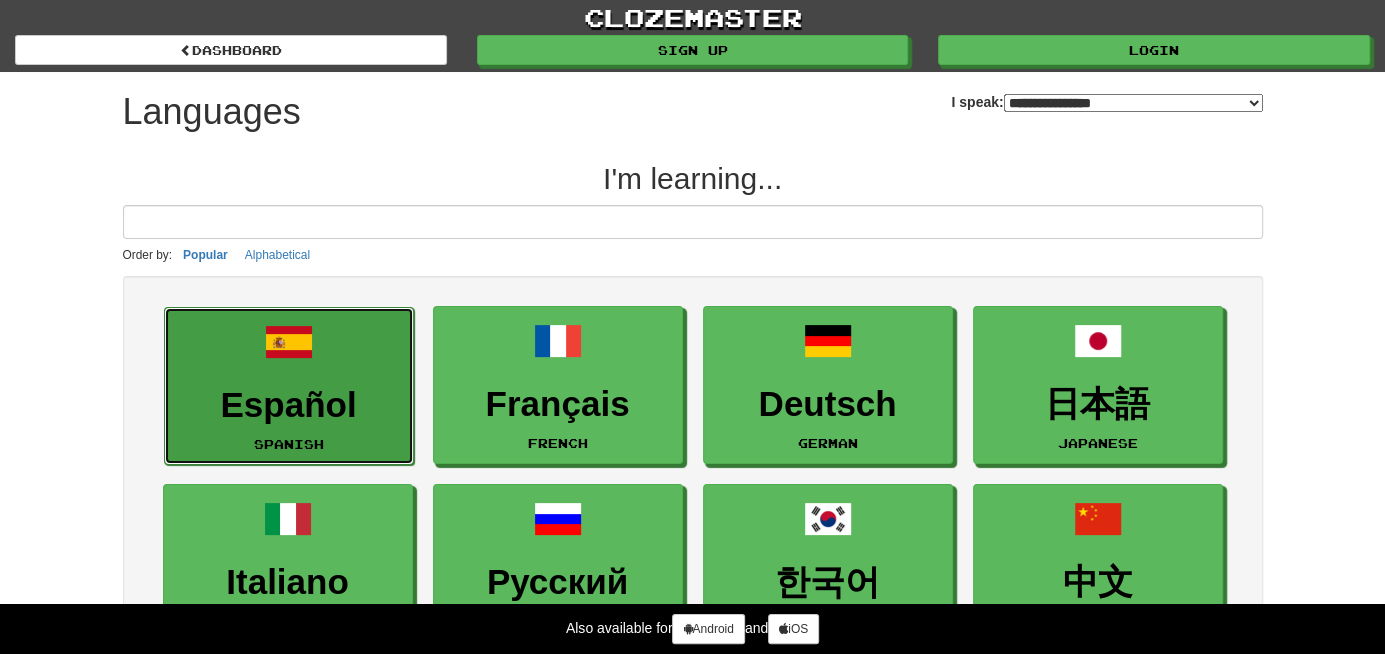 click on "Español" at bounding box center [289, 405] 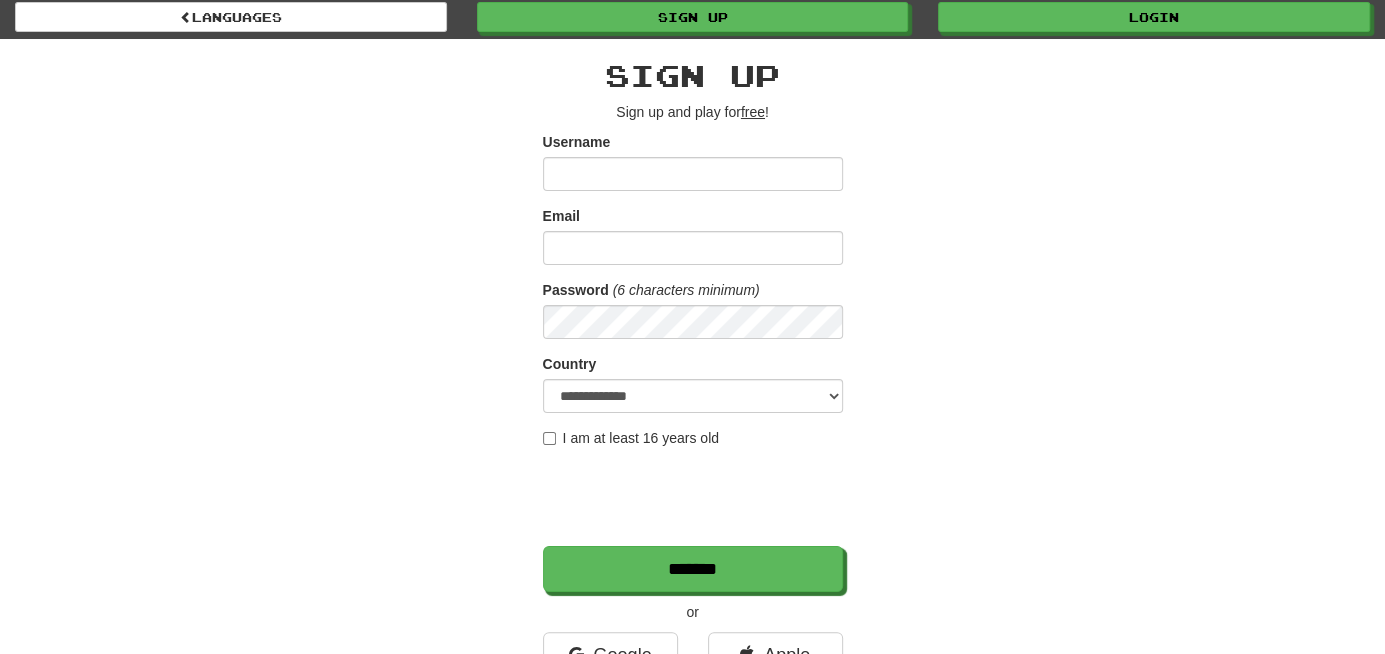 scroll, scrollTop: 0, scrollLeft: 0, axis: both 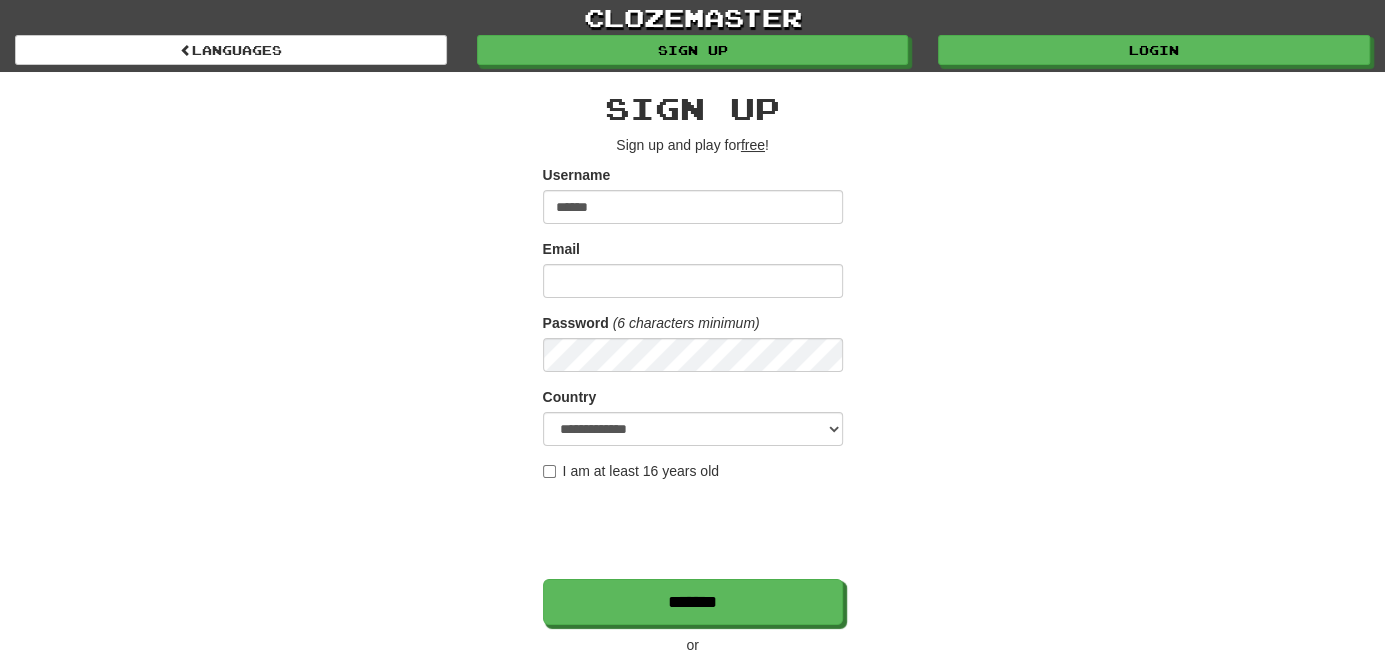 type on "******" 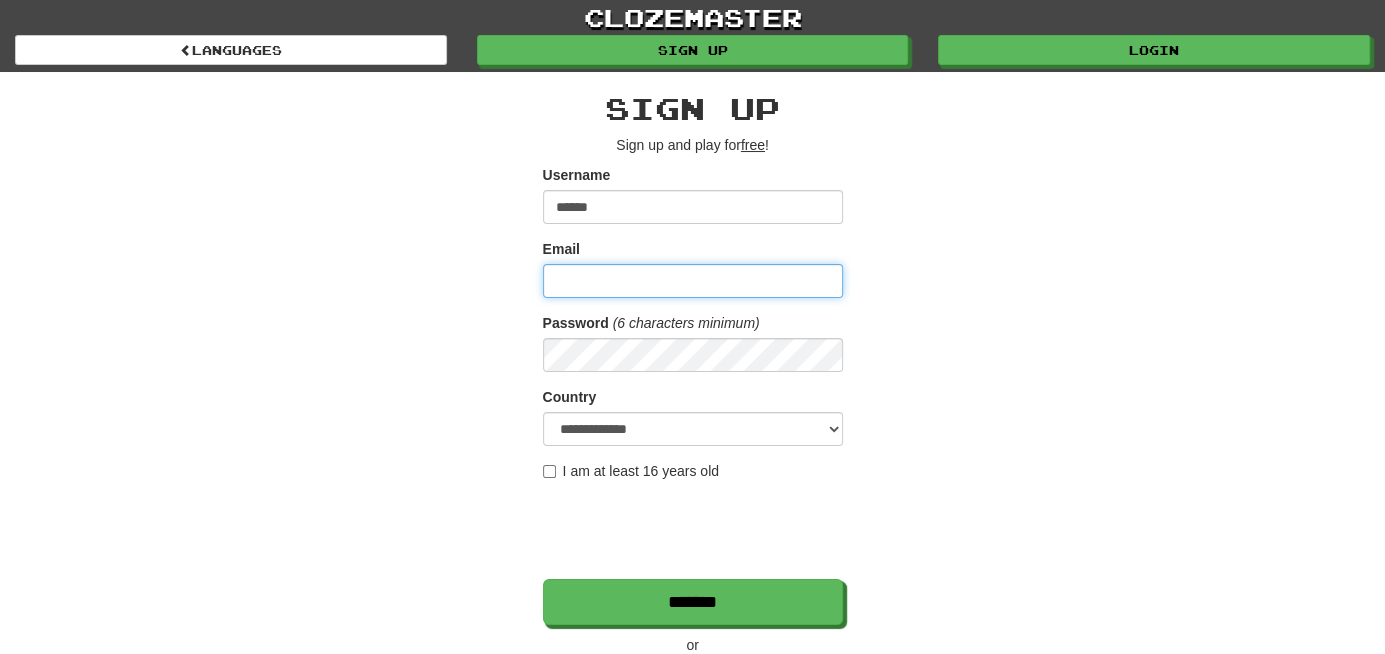 click on "Email" at bounding box center (693, 281) 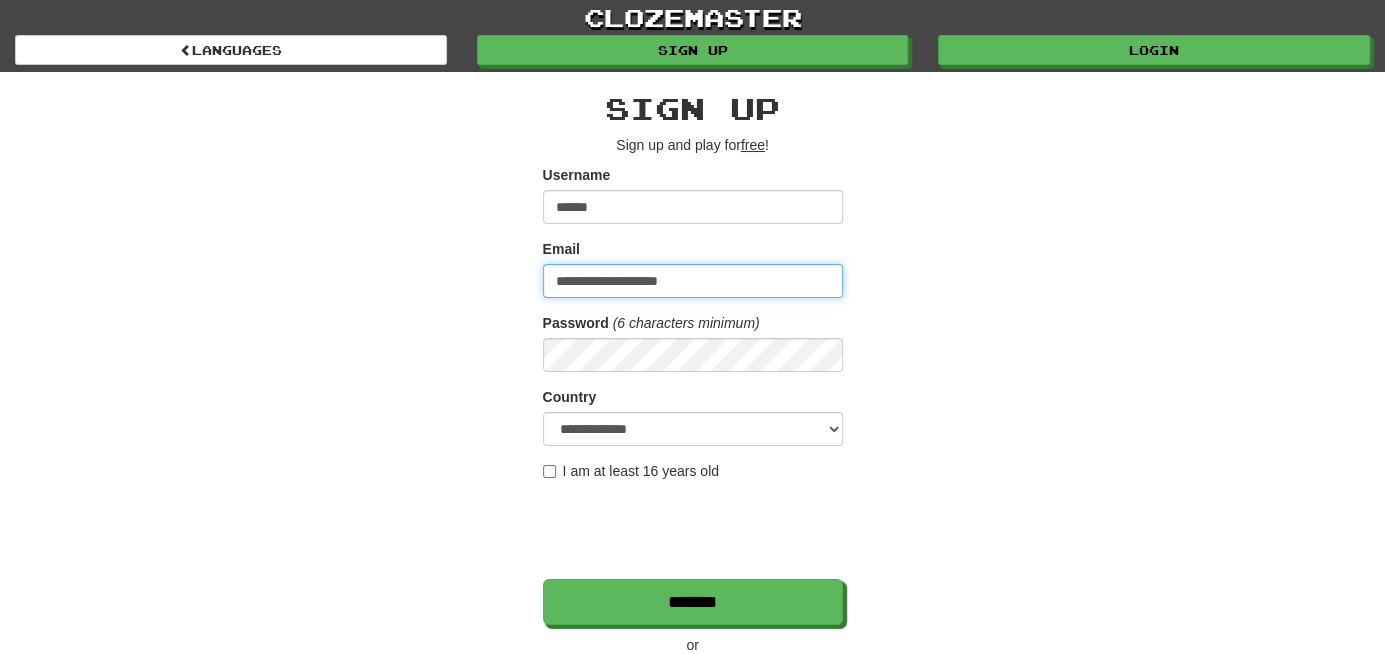 type on "**********" 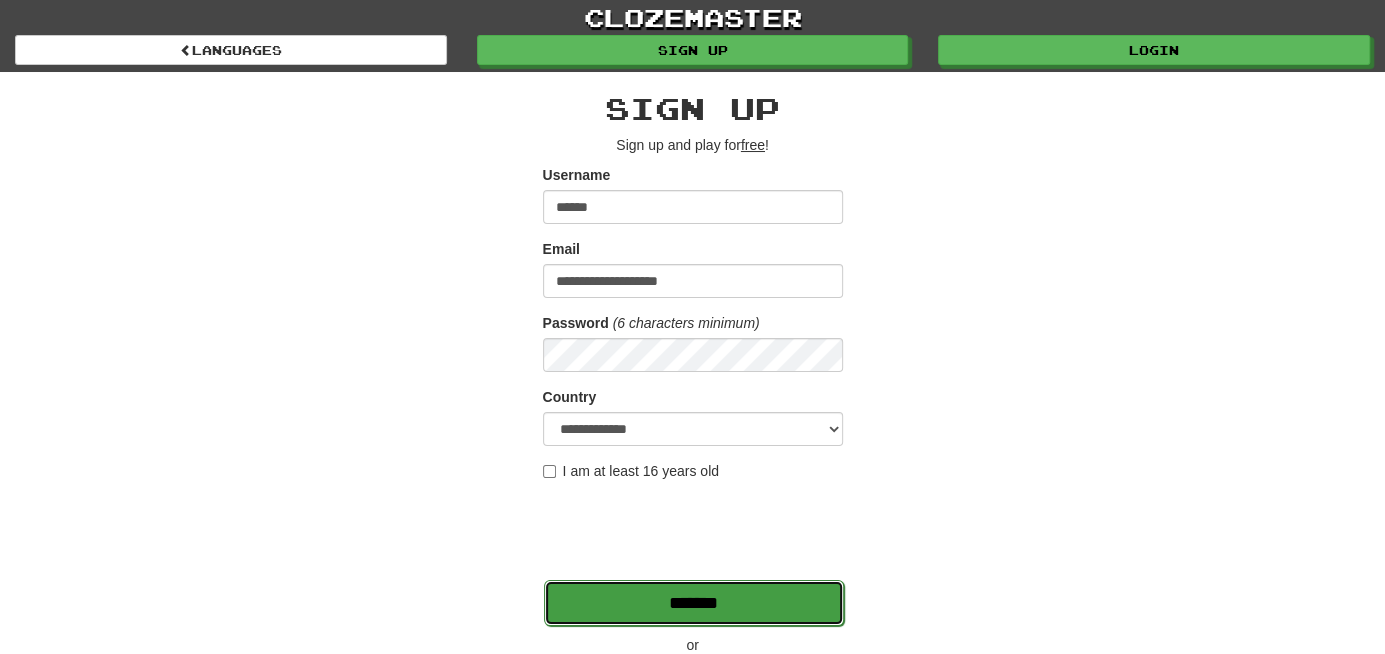 click on "*******" at bounding box center [694, 603] 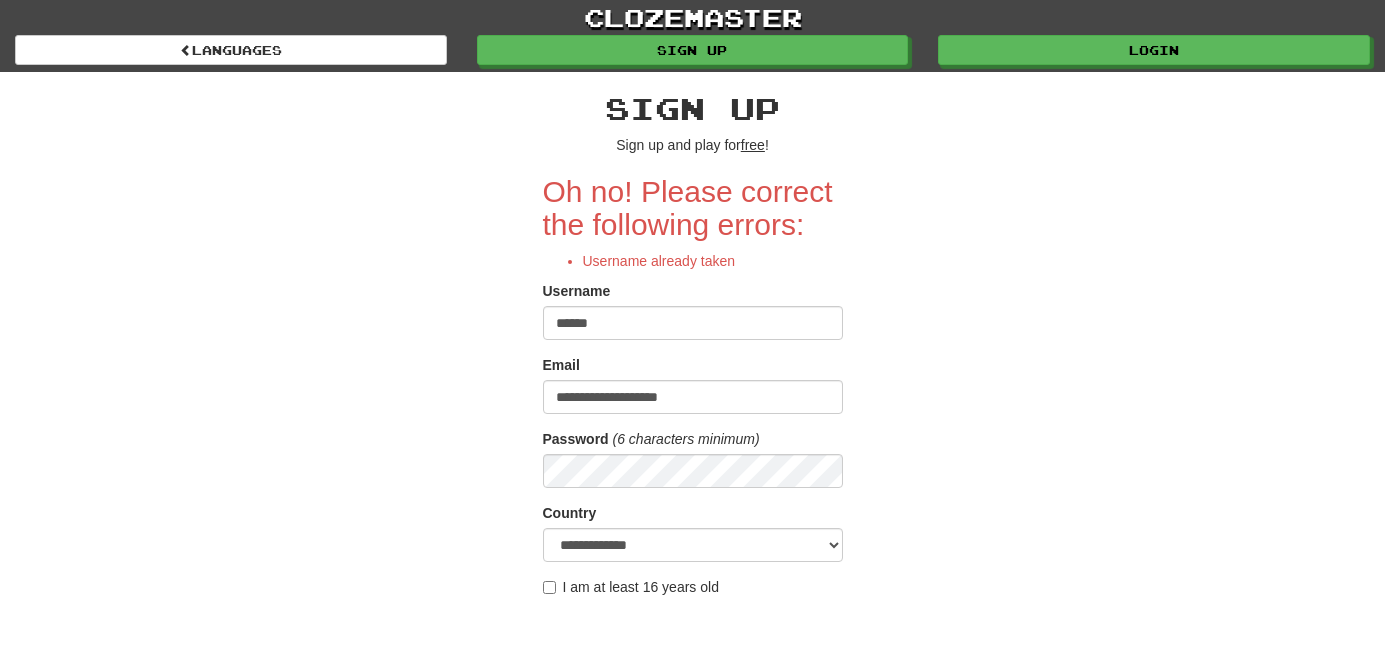 scroll, scrollTop: 0, scrollLeft: 0, axis: both 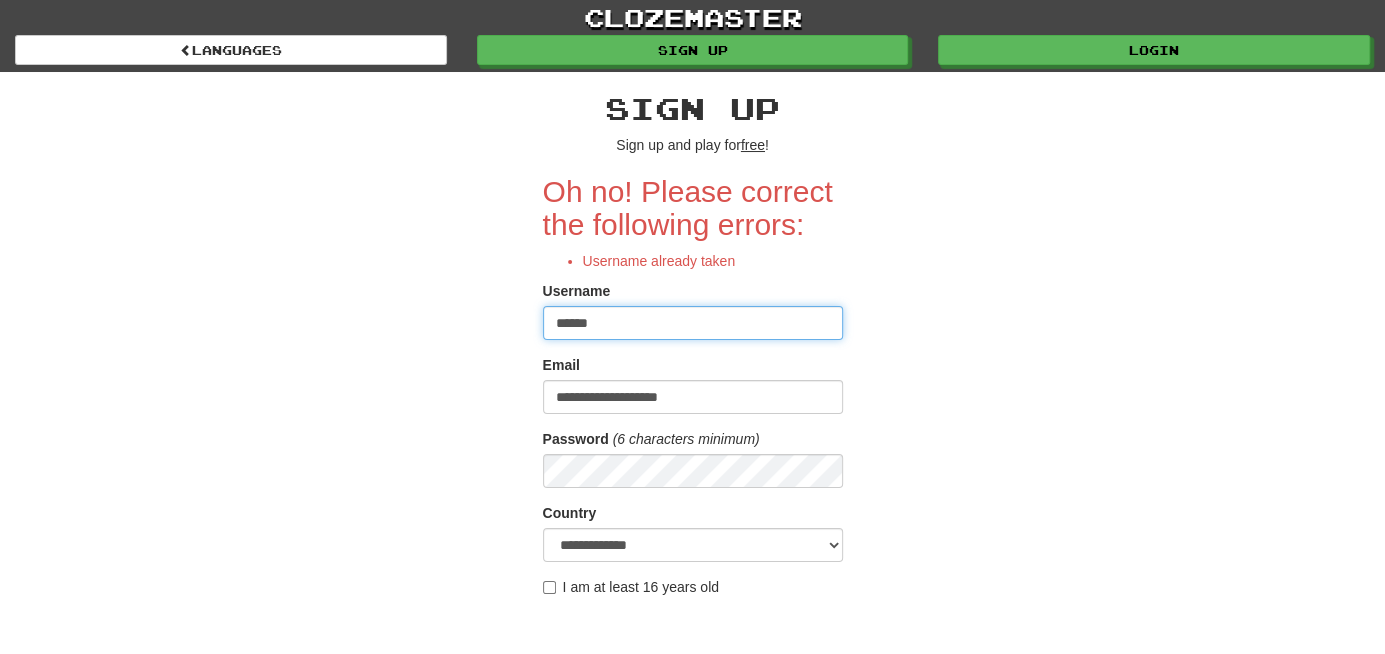 click on "******" at bounding box center (693, 323) 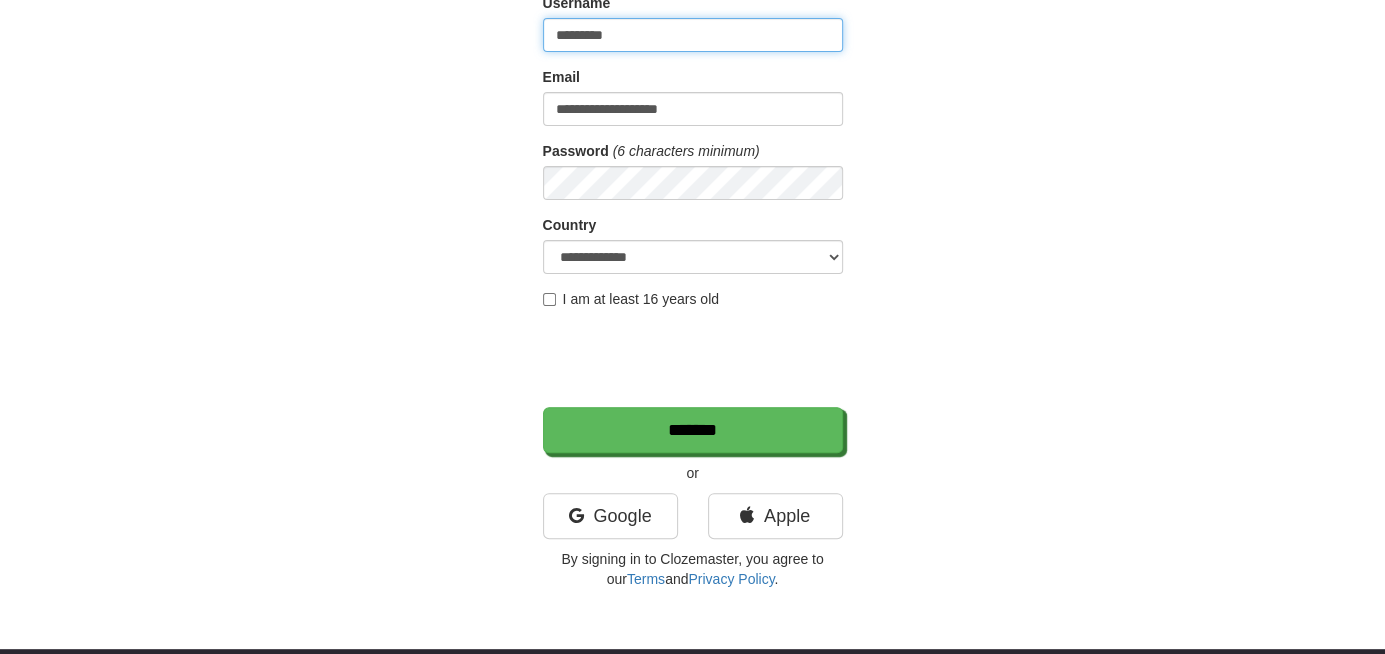 scroll, scrollTop: 320, scrollLeft: 0, axis: vertical 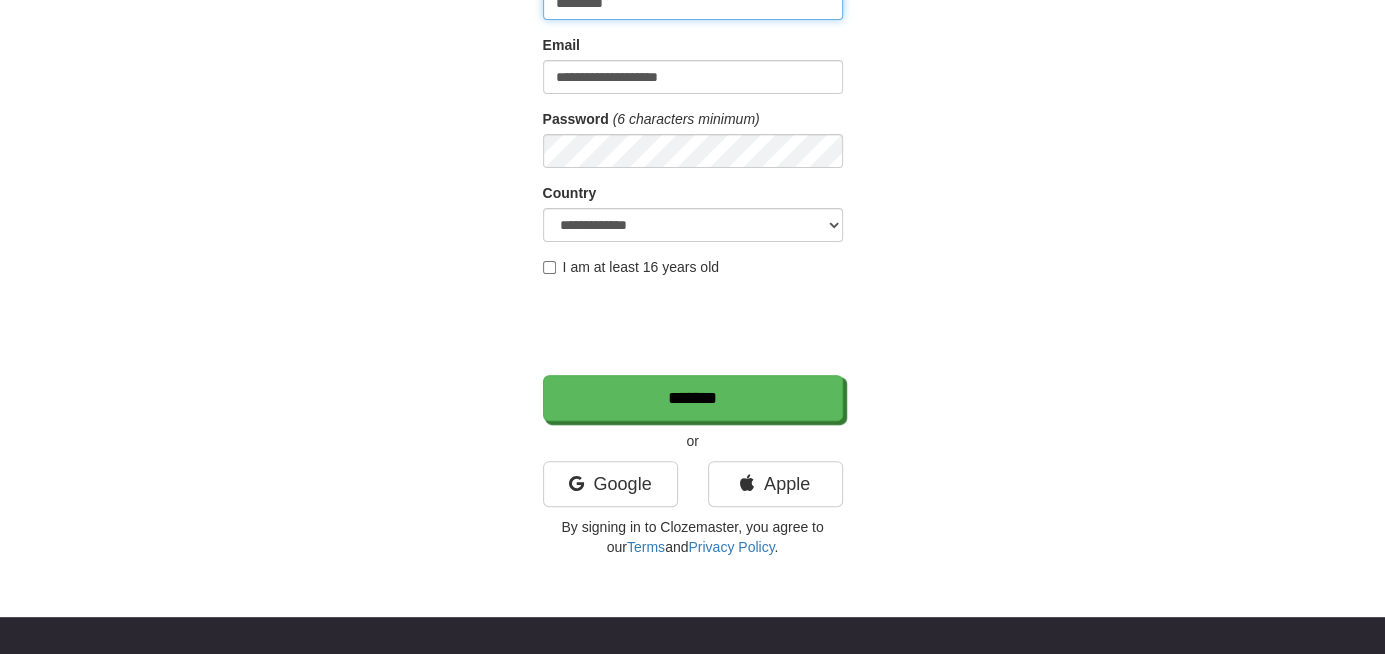 type on "*********" 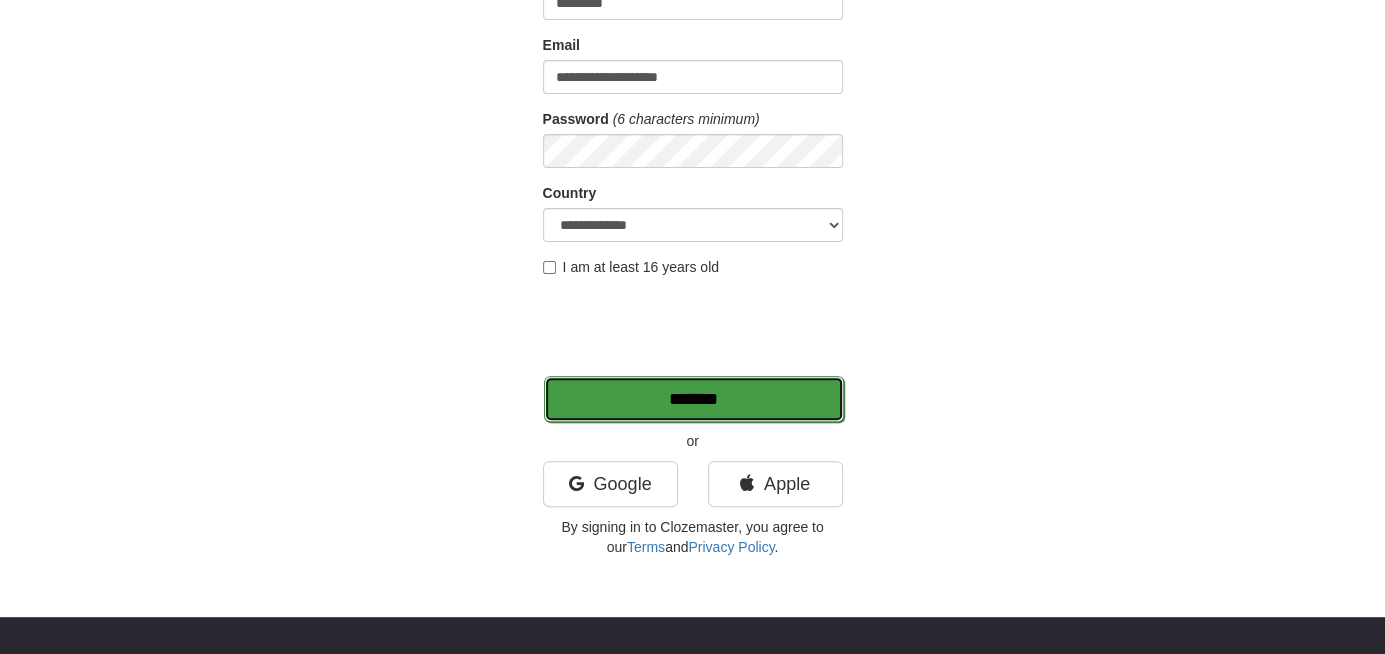 click on "*******" at bounding box center (694, 399) 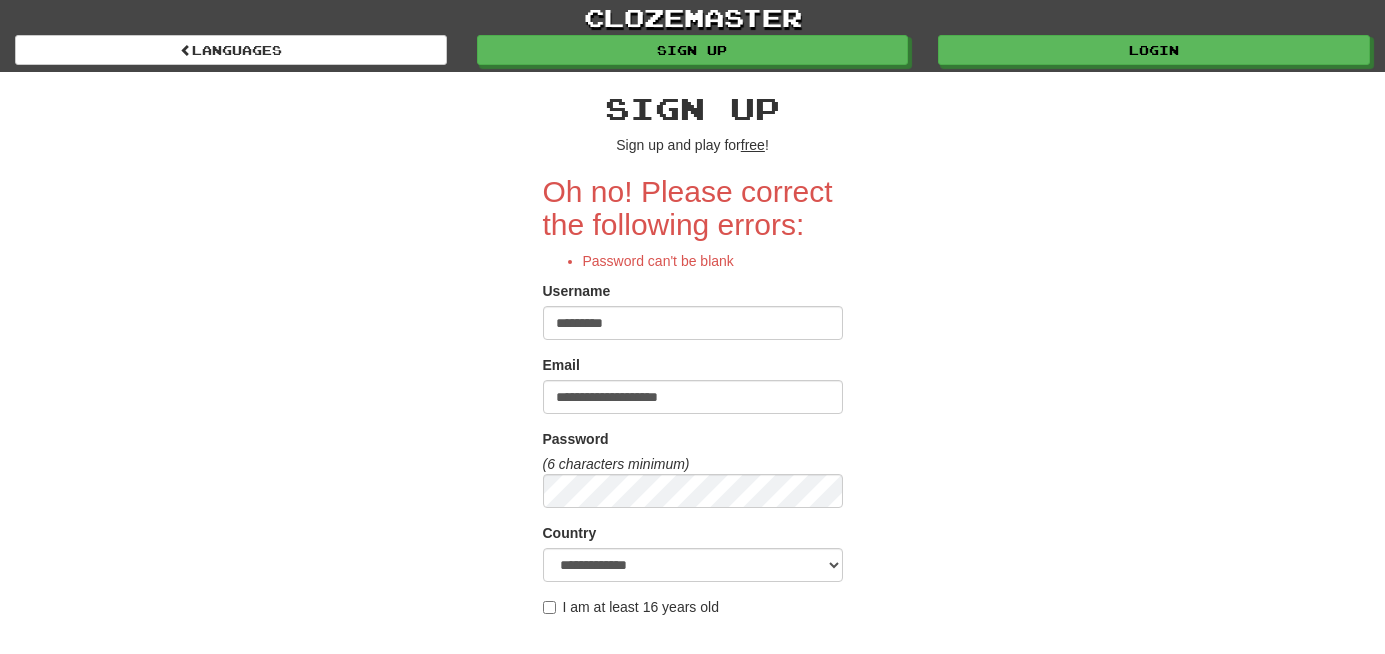 scroll, scrollTop: 0, scrollLeft: 0, axis: both 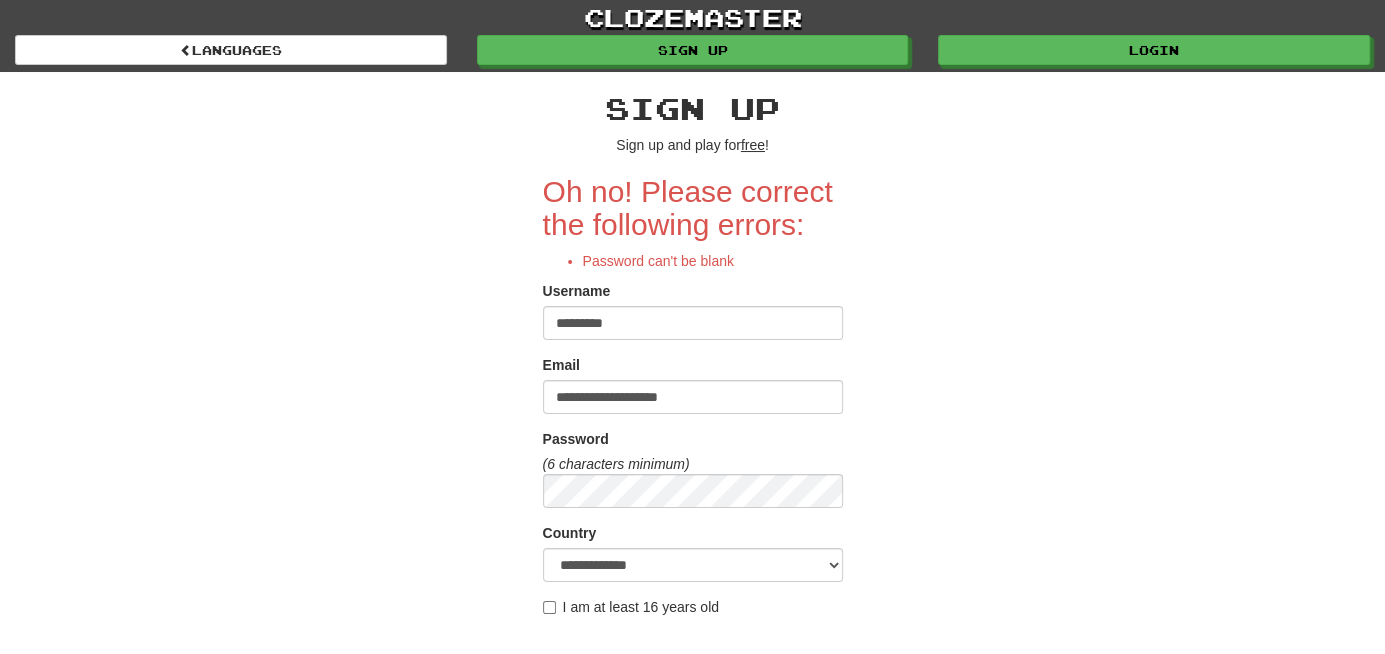 click on "Sign up
Sign up and play for  free !
Oh no! Please correct the following errors:
Password can't be blank
Username
[USERNAME]
Email
[EMAIL]
Password
(6 characters minimum)
Country
[COUNTRY]
[COUNTRY]
[COUNTRY]
[COUNTRY]
[COUNTRY]
[COUNTRY]
[COUNTRY]
[COUNTRY]
[COUNTRY]
[COUNTRY]
[COUNTRY]
[COUNTRY]
[COUNTRY]
[COUNTRY]
[COUNTRY]
[COUNTRY]
[COUNTRY]
[COUNTRY]
[COUNTRY]
[COUNTRY]
[COUNTRY]
[COUNTRY]
[COUNTRY]
[COUNTRY]
[COUNTRY]
[COUNTRY]
[COUNTRY]
[COUNTRY]
[COUNTRY]
[COUNTRY]
[COUNTRY]
[COUNTRY]
[COUNTRY]
[COUNTRY]
[COUNTRY]
[COUNTRY]
[COUNTRY]
[COUNTRY]
[COUNTRY]
[COUNTRY]
[COUNTRY]
[COUNTRY]
[COUNTRY]
[COUNTRY]
[COUNTRY]
[COUNTRY]" at bounding box center [693, 489] 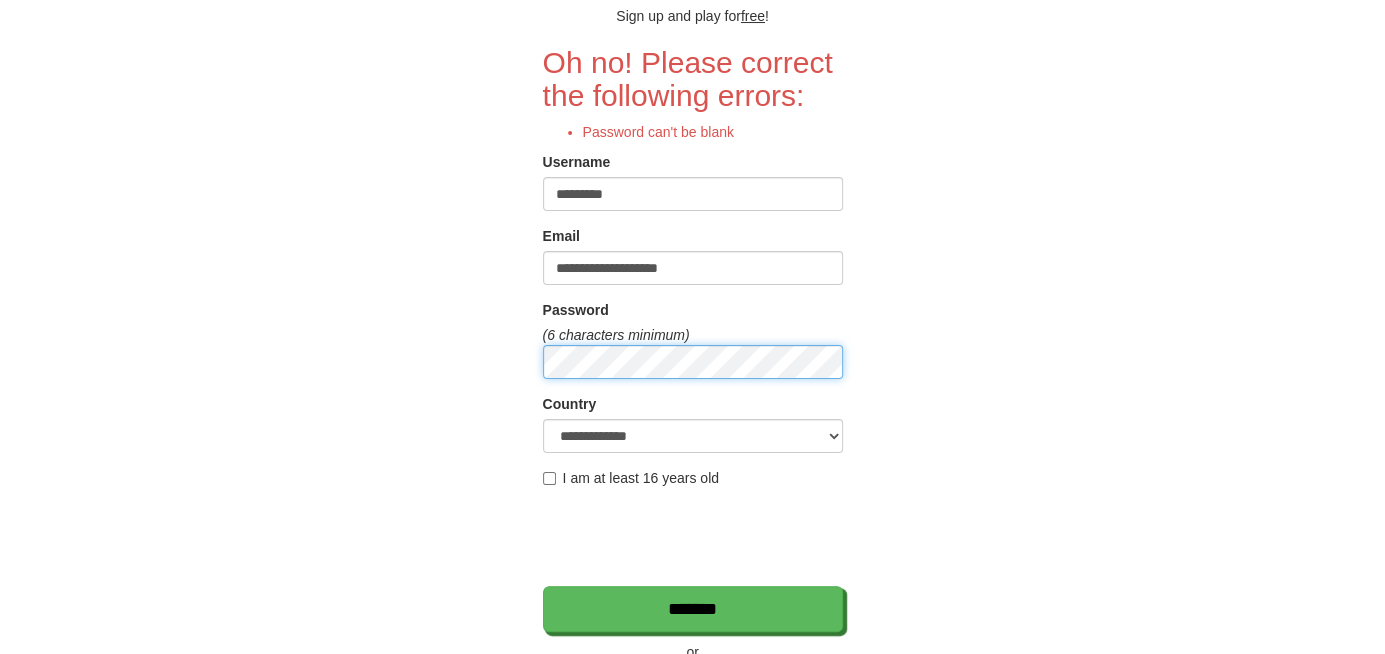 scroll, scrollTop: 160, scrollLeft: 0, axis: vertical 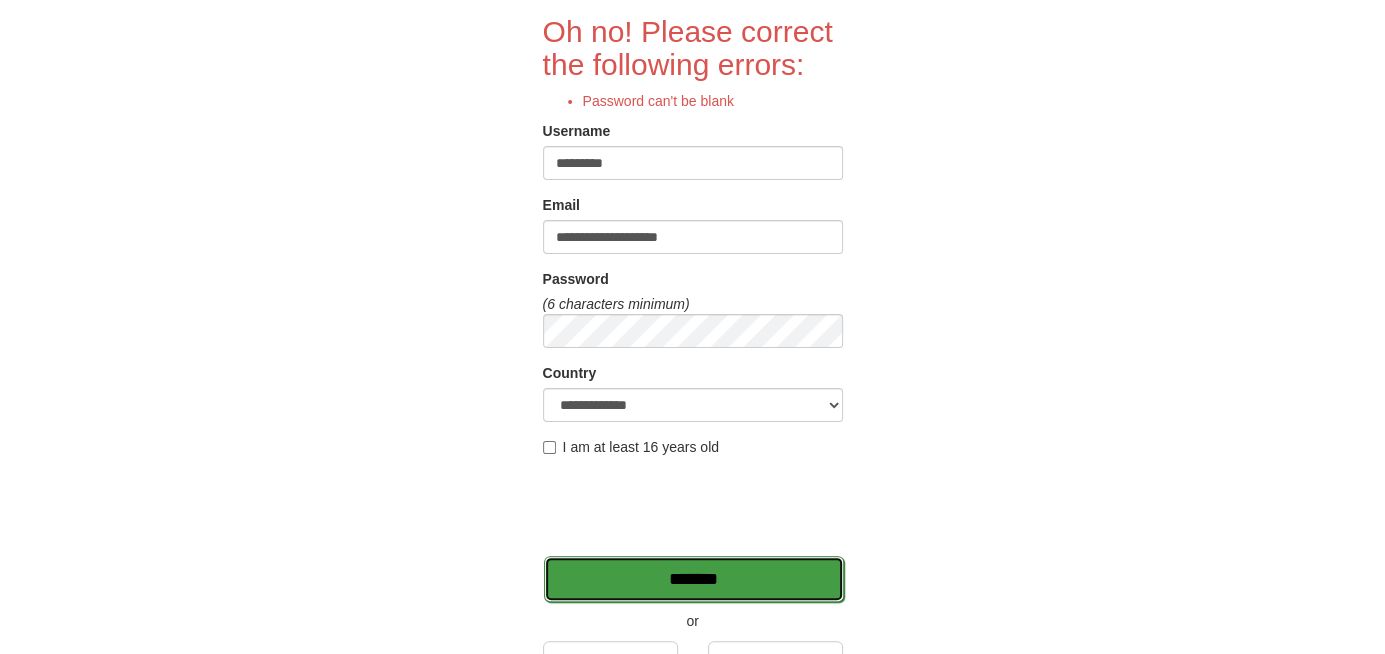 click on "*******" at bounding box center [694, 579] 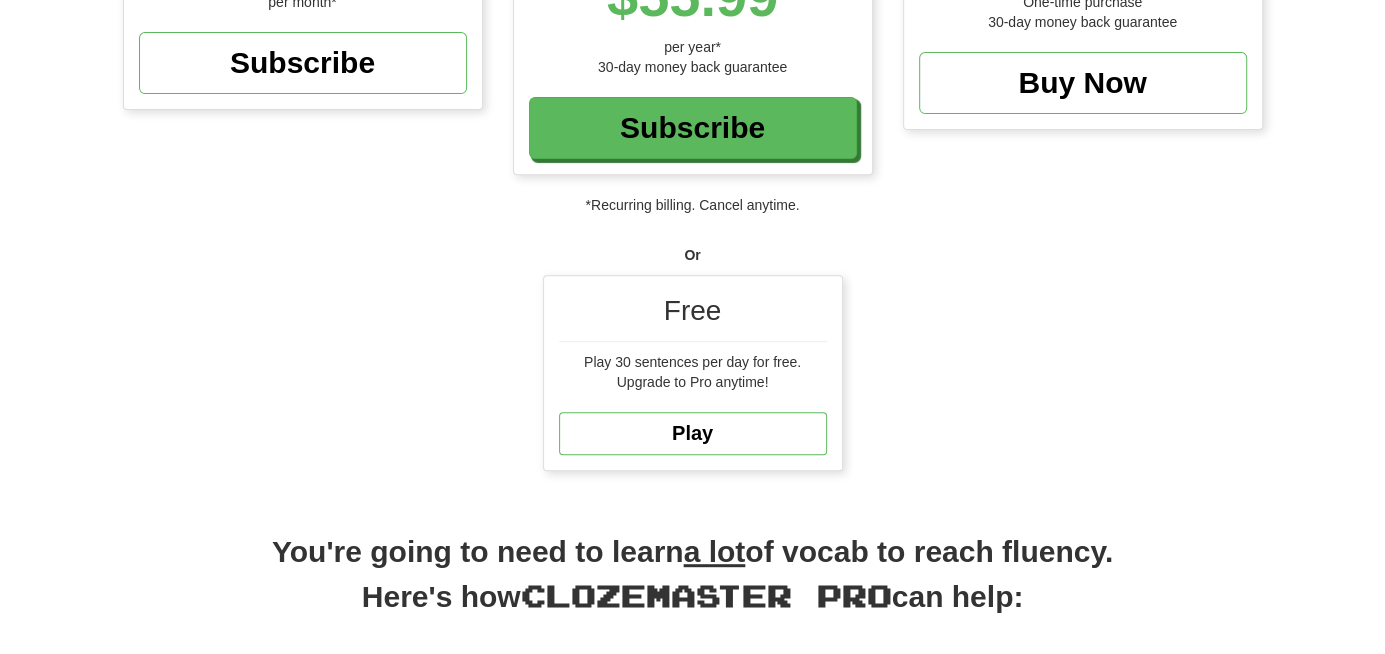 scroll, scrollTop: 473, scrollLeft: 0, axis: vertical 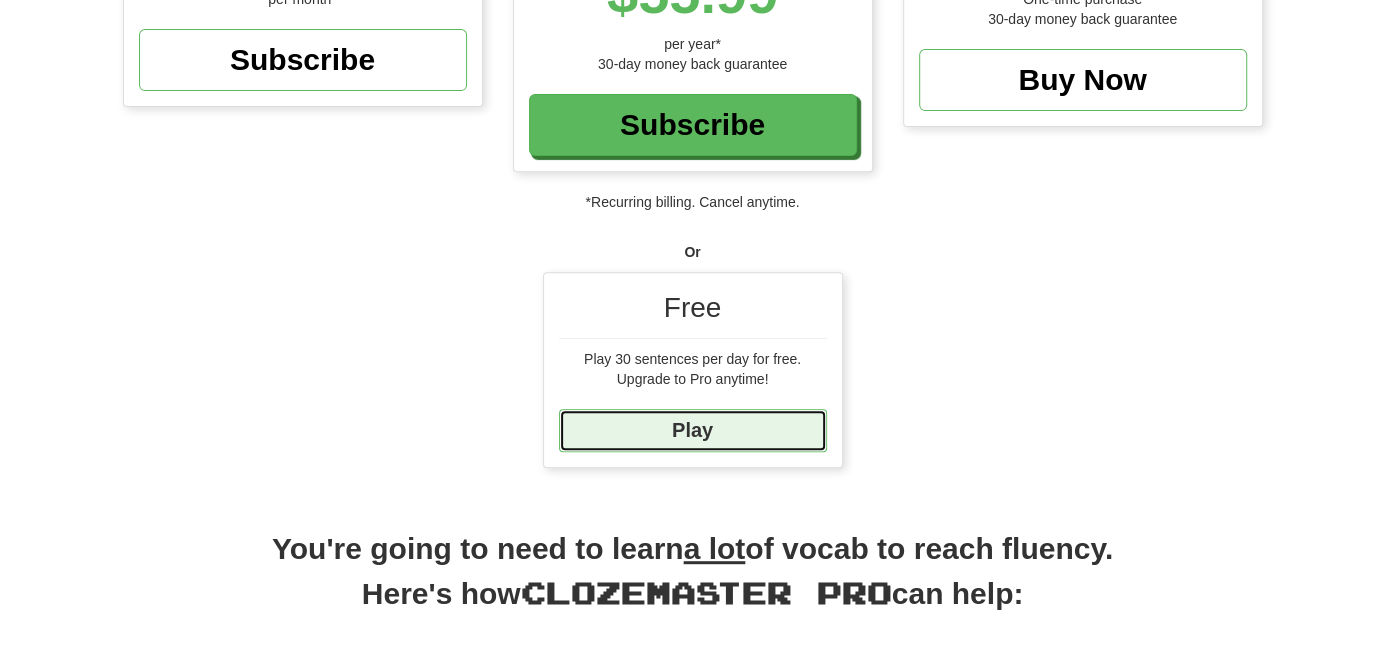 click on "Play" at bounding box center (693, 430) 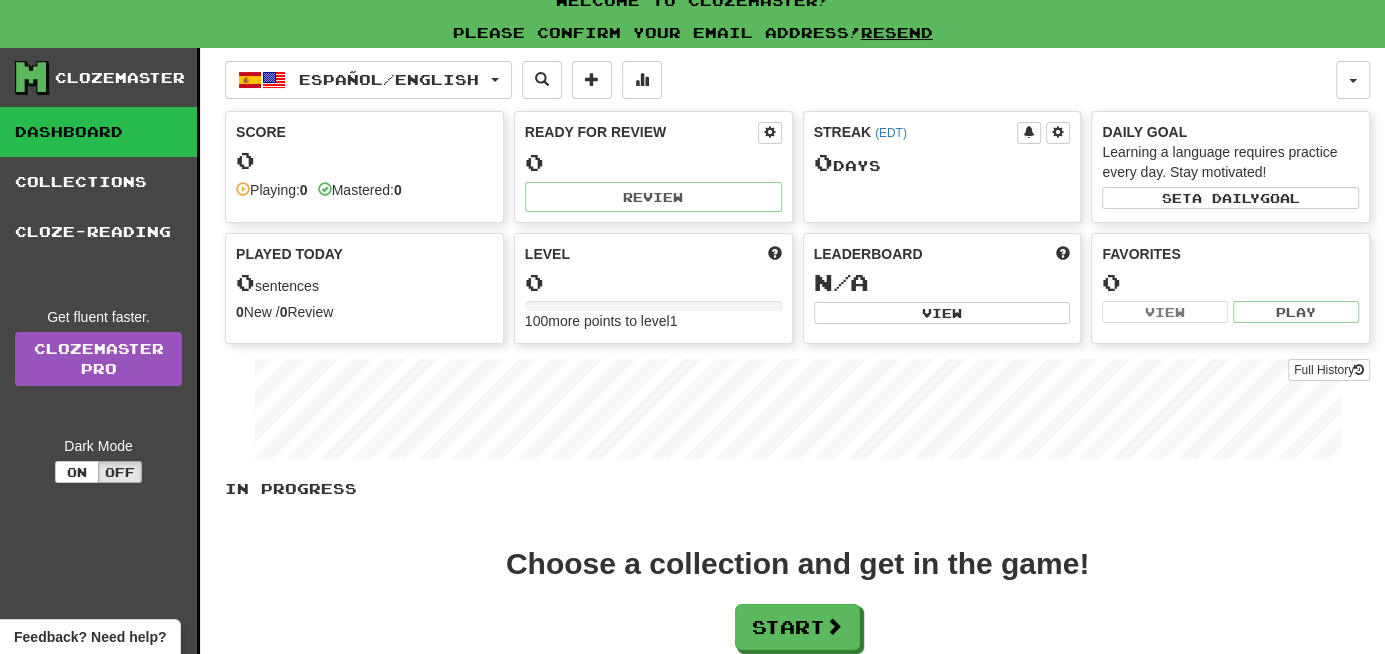 scroll, scrollTop: 0, scrollLeft: 0, axis: both 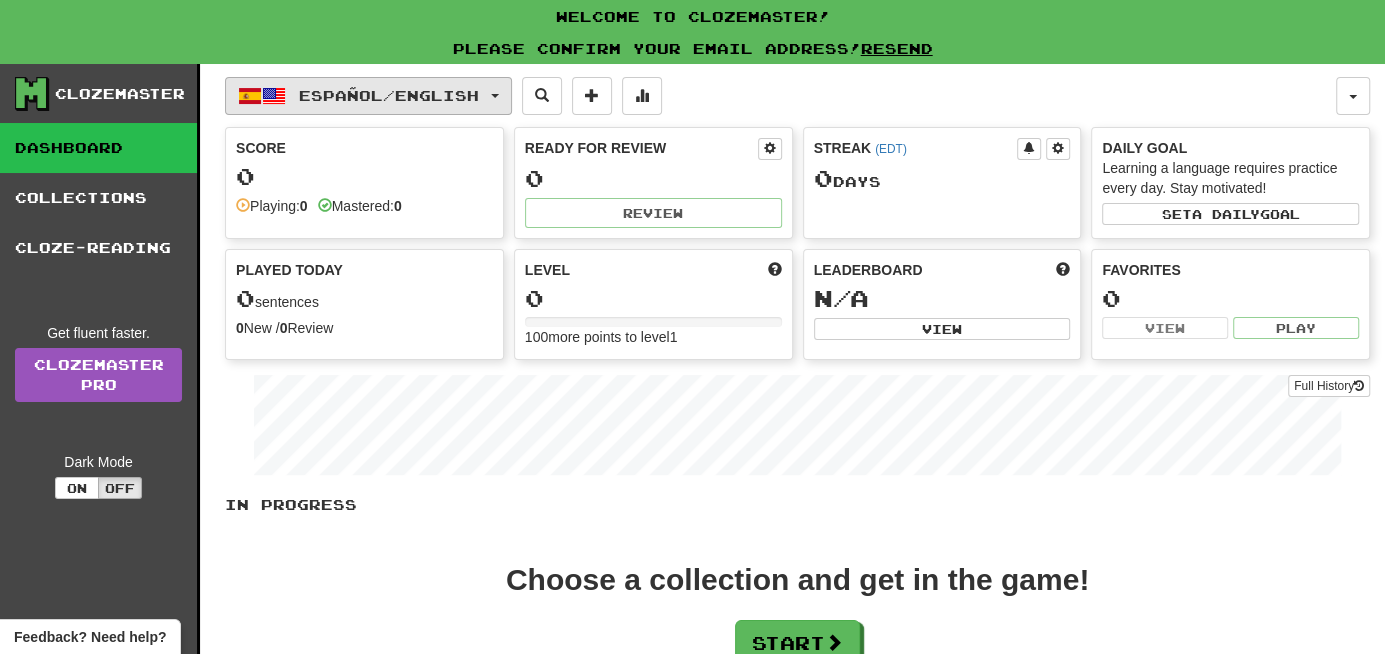 click on "Español  /  English" at bounding box center [368, 96] 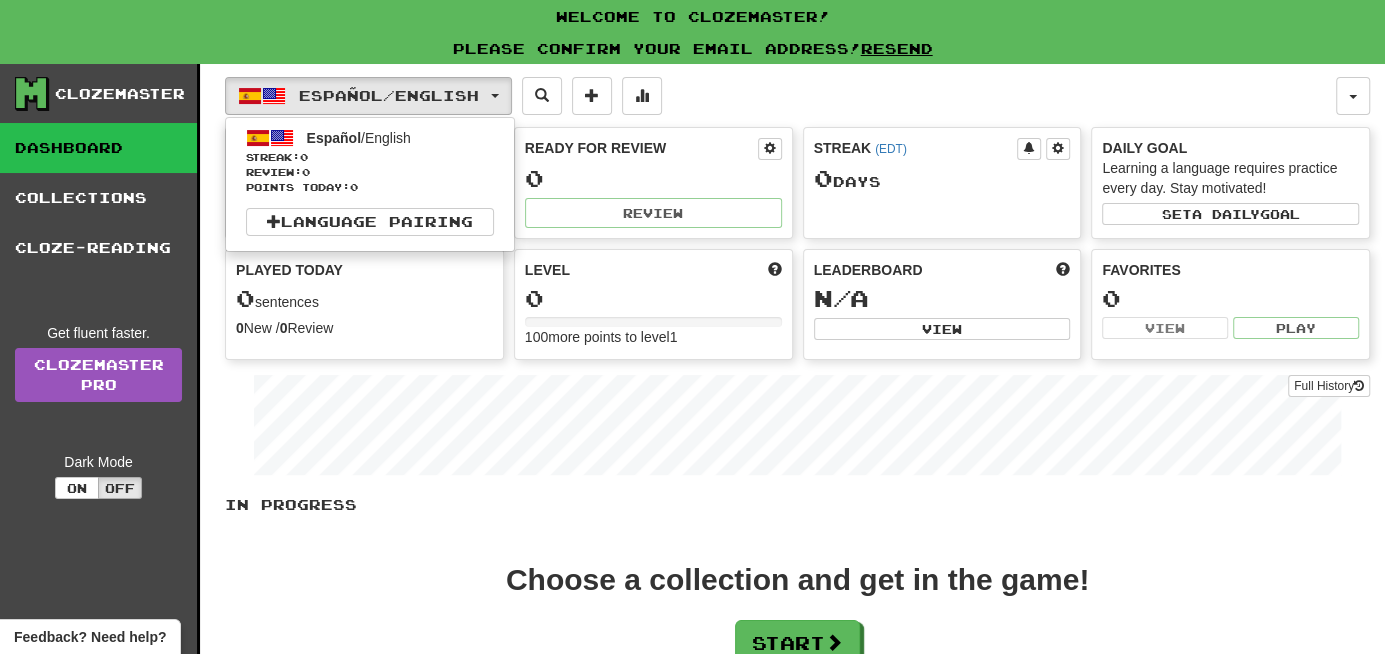 click on "Español  /  English Español  /  English Streak:  0   Review:  0 Points today:  0  Language Pairing" at bounding box center (780, 96) 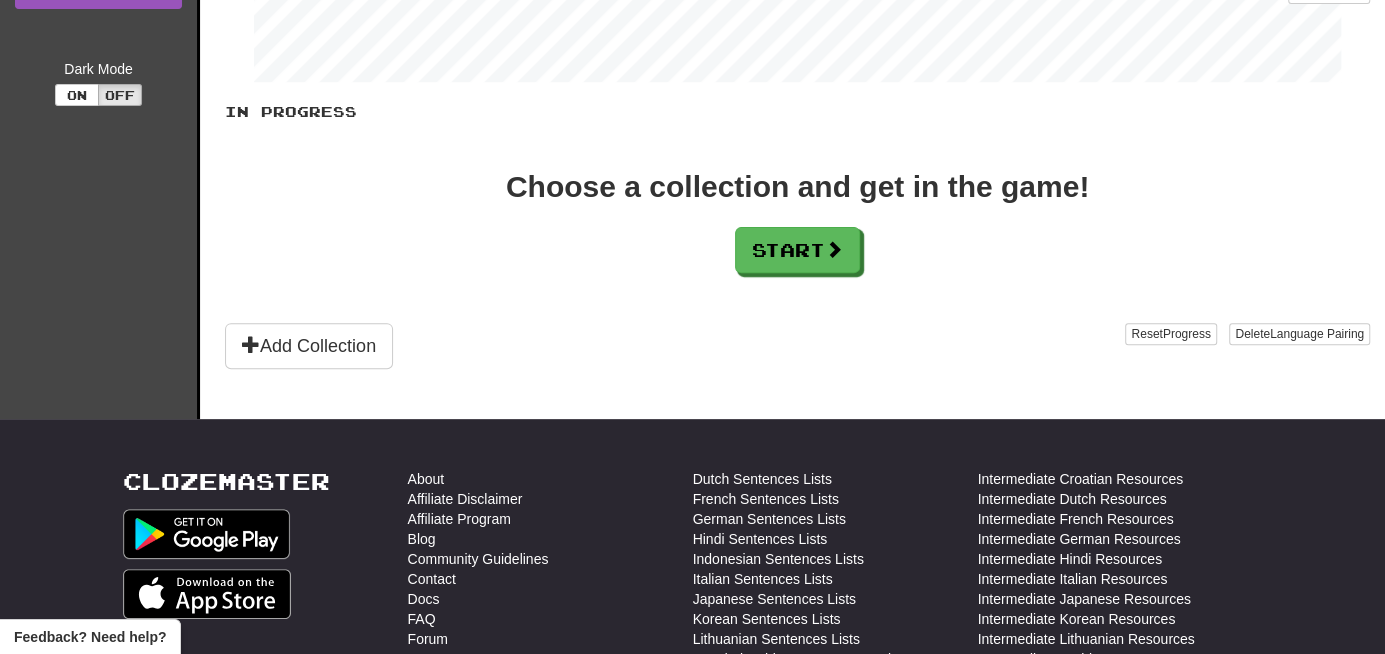 scroll, scrollTop: 400, scrollLeft: 0, axis: vertical 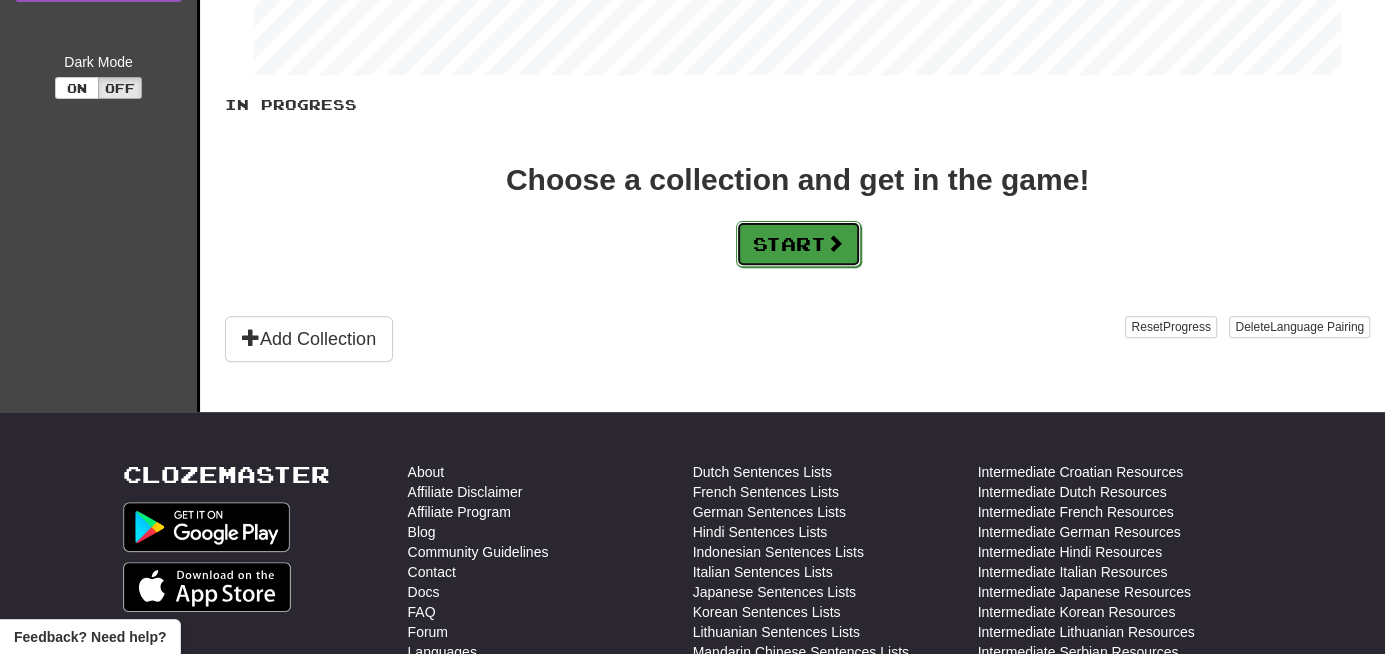 click at bounding box center [835, 243] 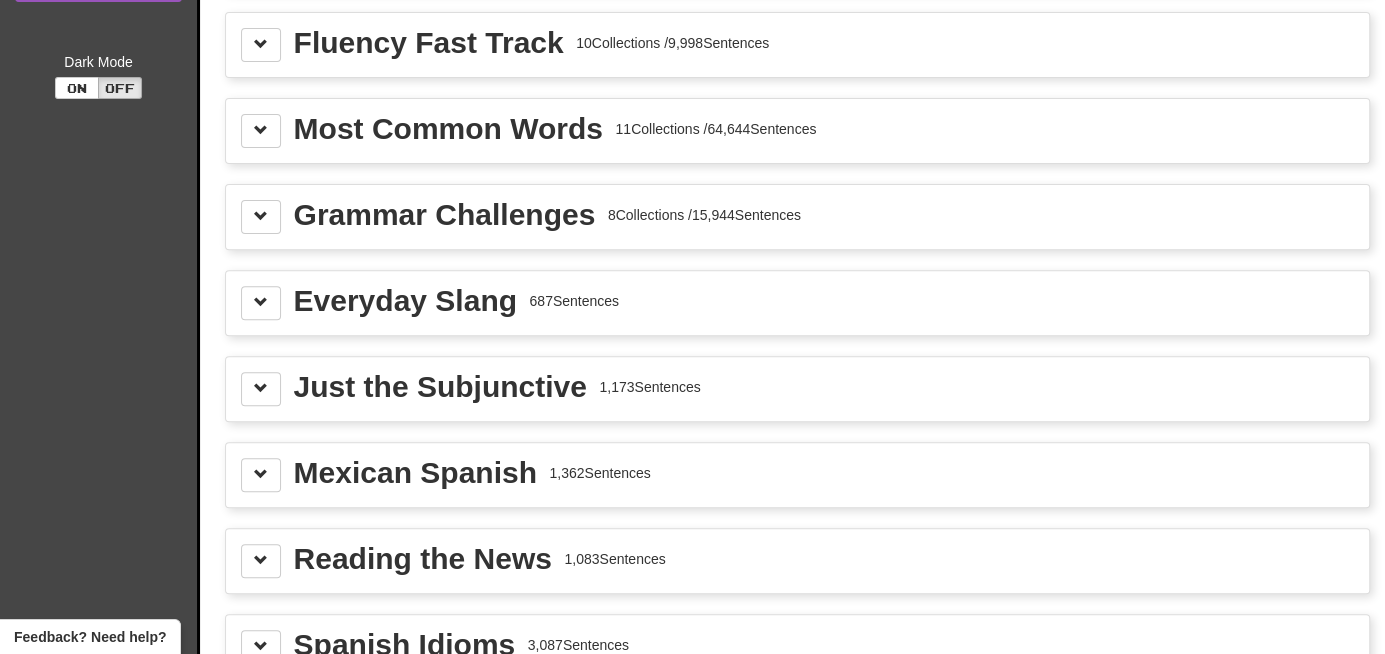 scroll, scrollTop: 0, scrollLeft: 0, axis: both 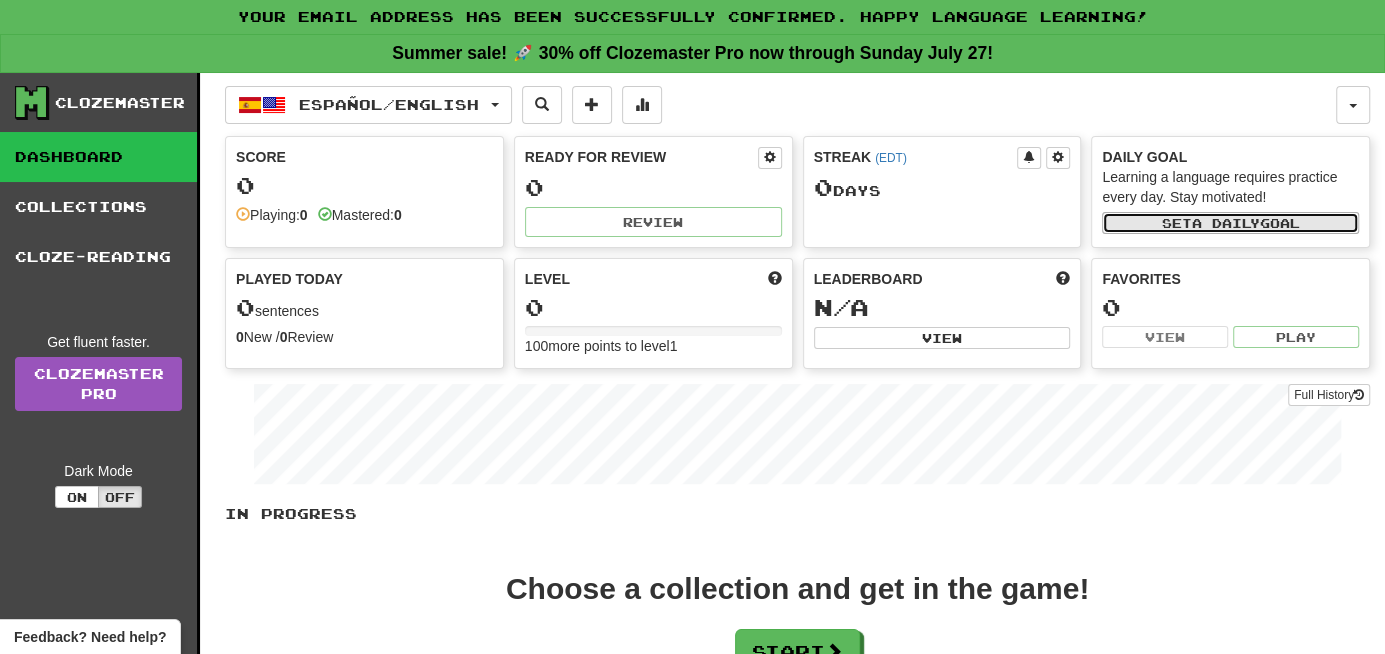 click on "Set  a daily  goal" at bounding box center (1230, 223) 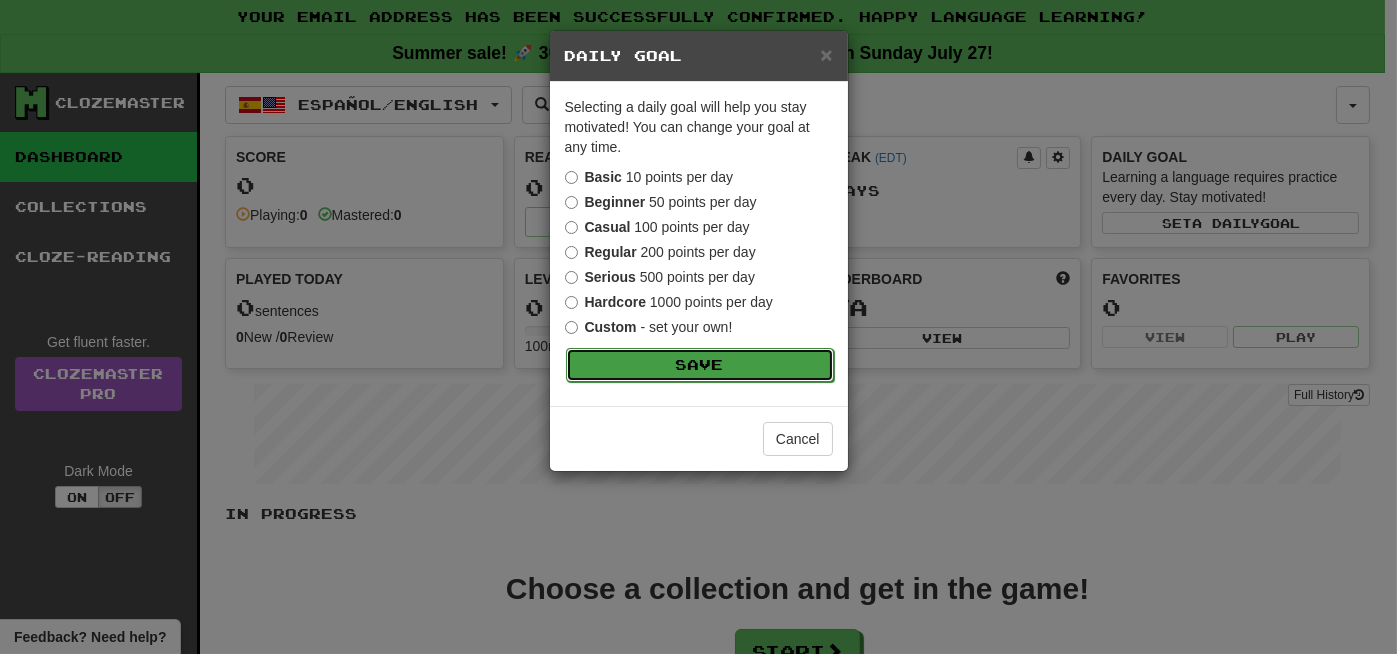 click on "Save" at bounding box center [700, 365] 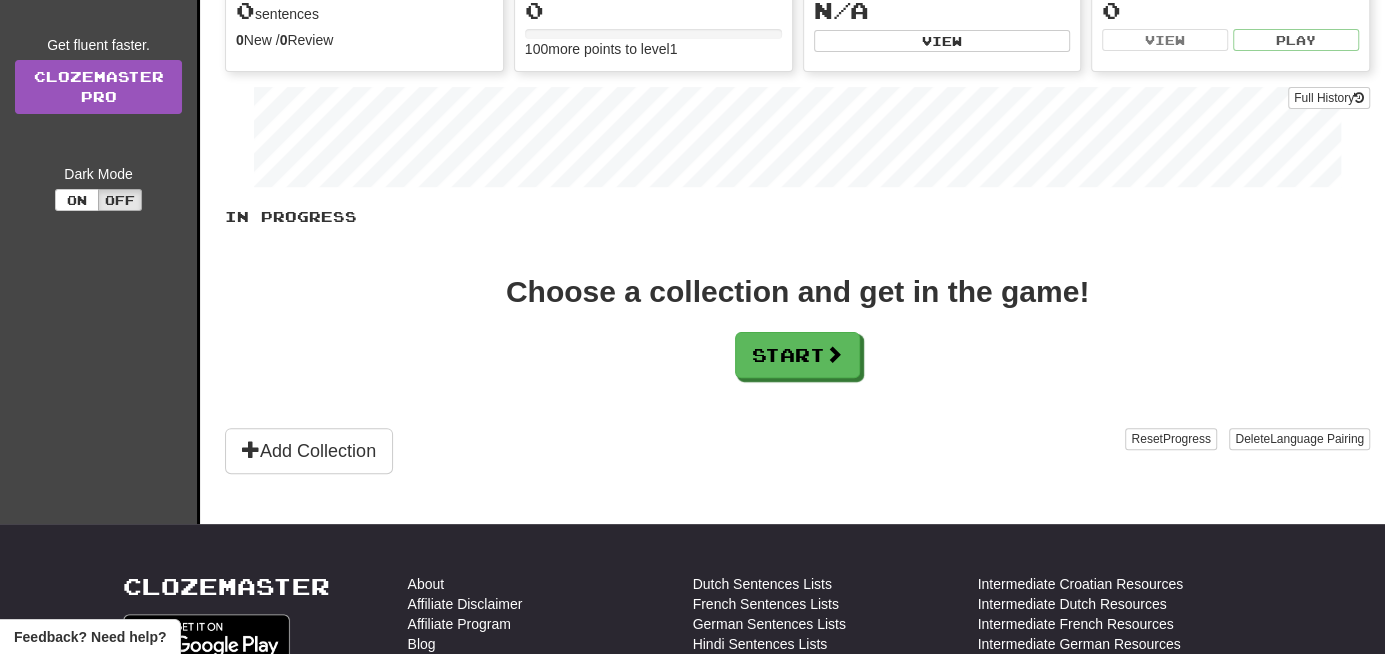 scroll, scrollTop: 320, scrollLeft: 0, axis: vertical 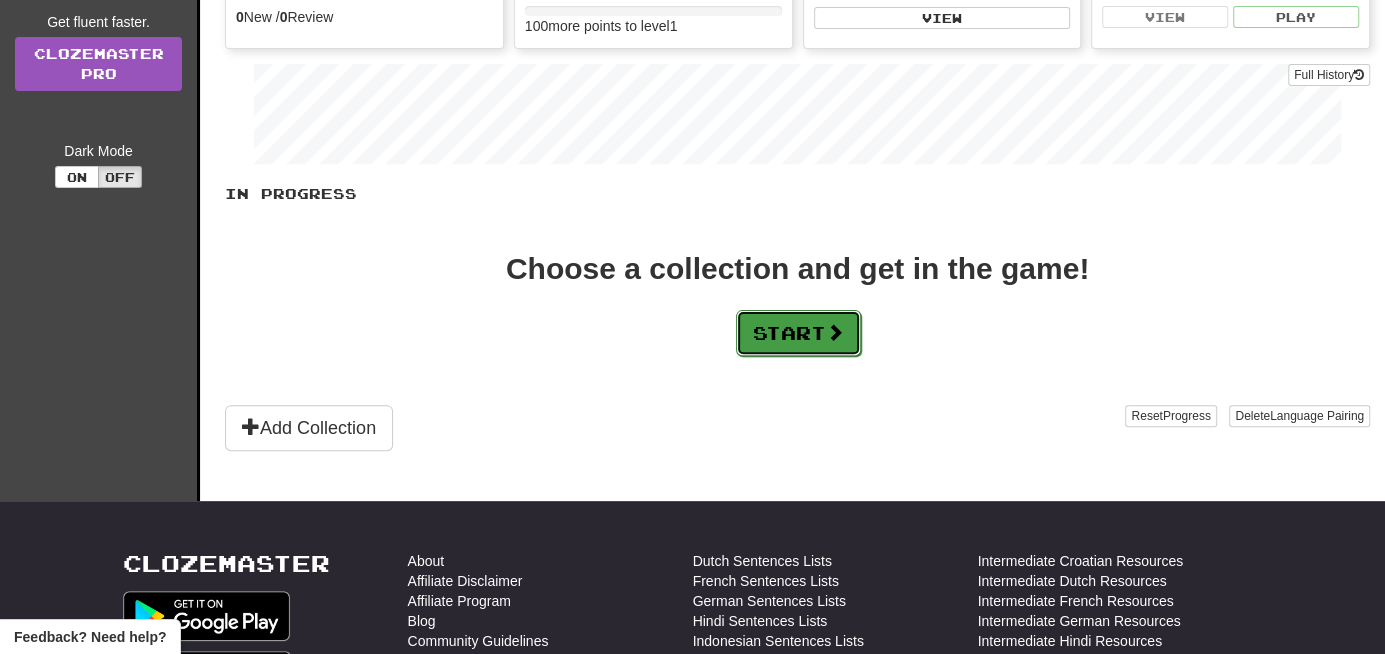 click on "Start" at bounding box center [798, 333] 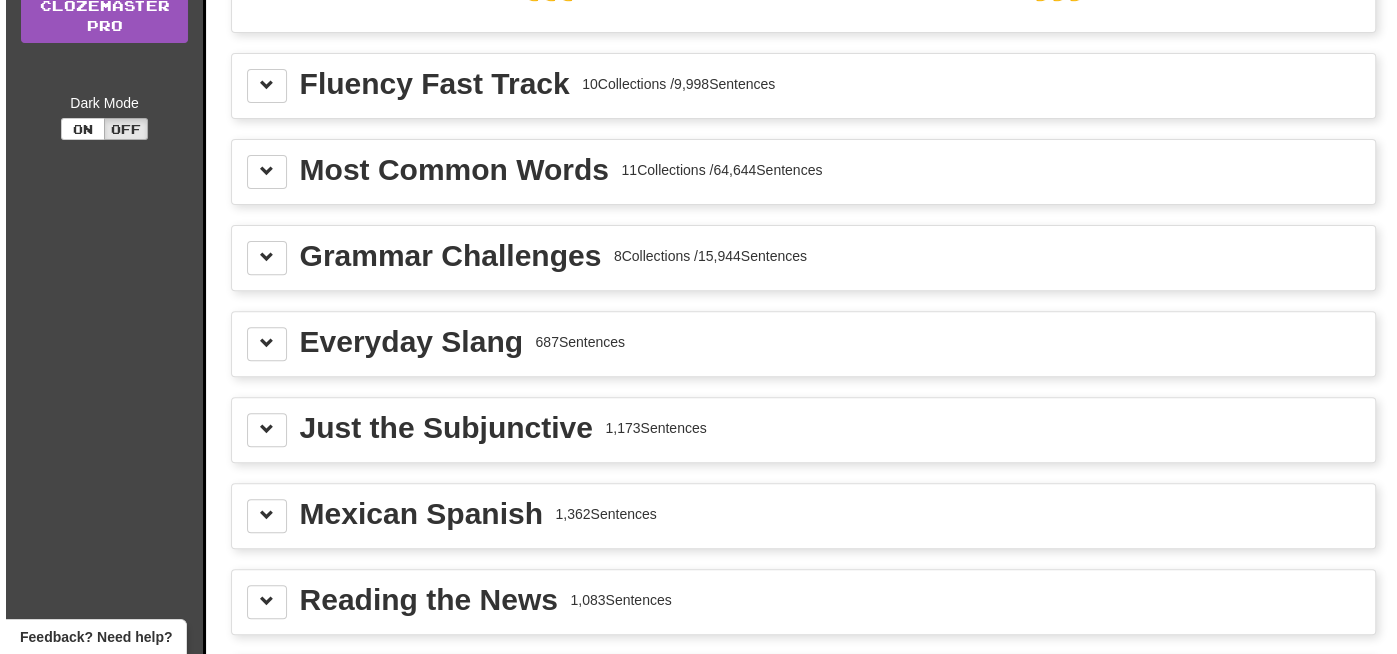 scroll, scrollTop: 320, scrollLeft: 0, axis: vertical 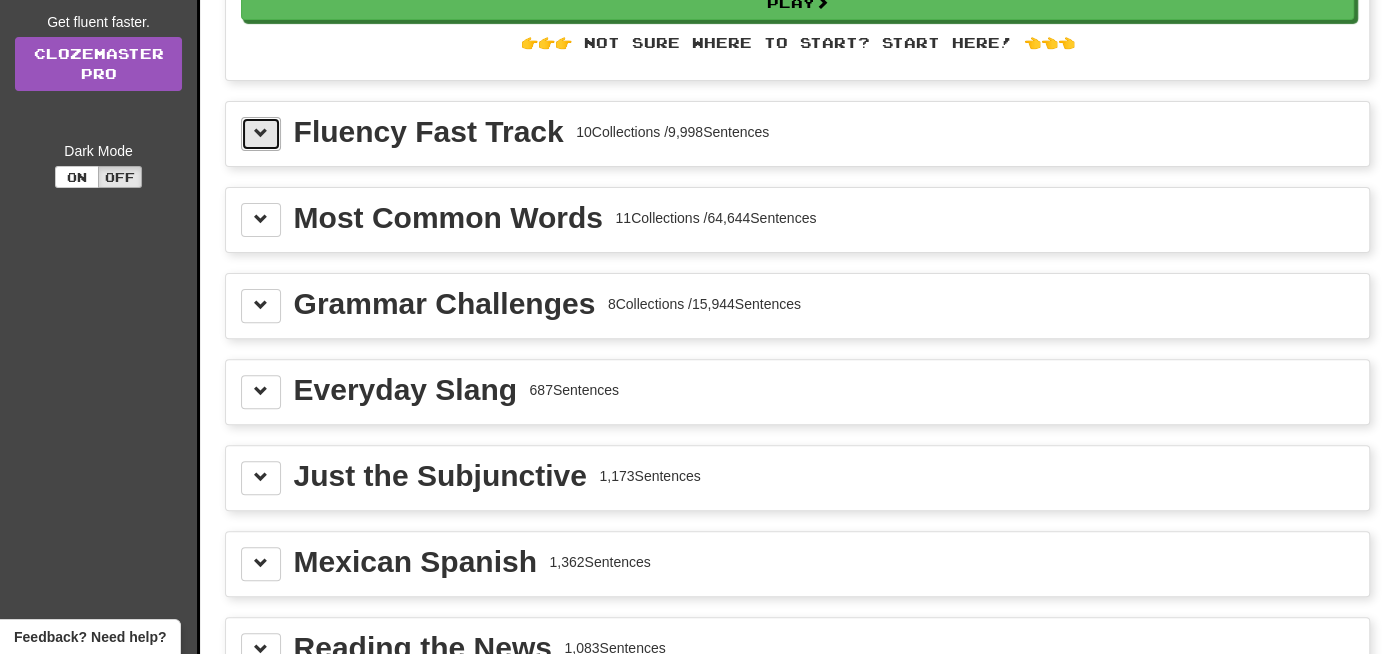 click at bounding box center [261, 133] 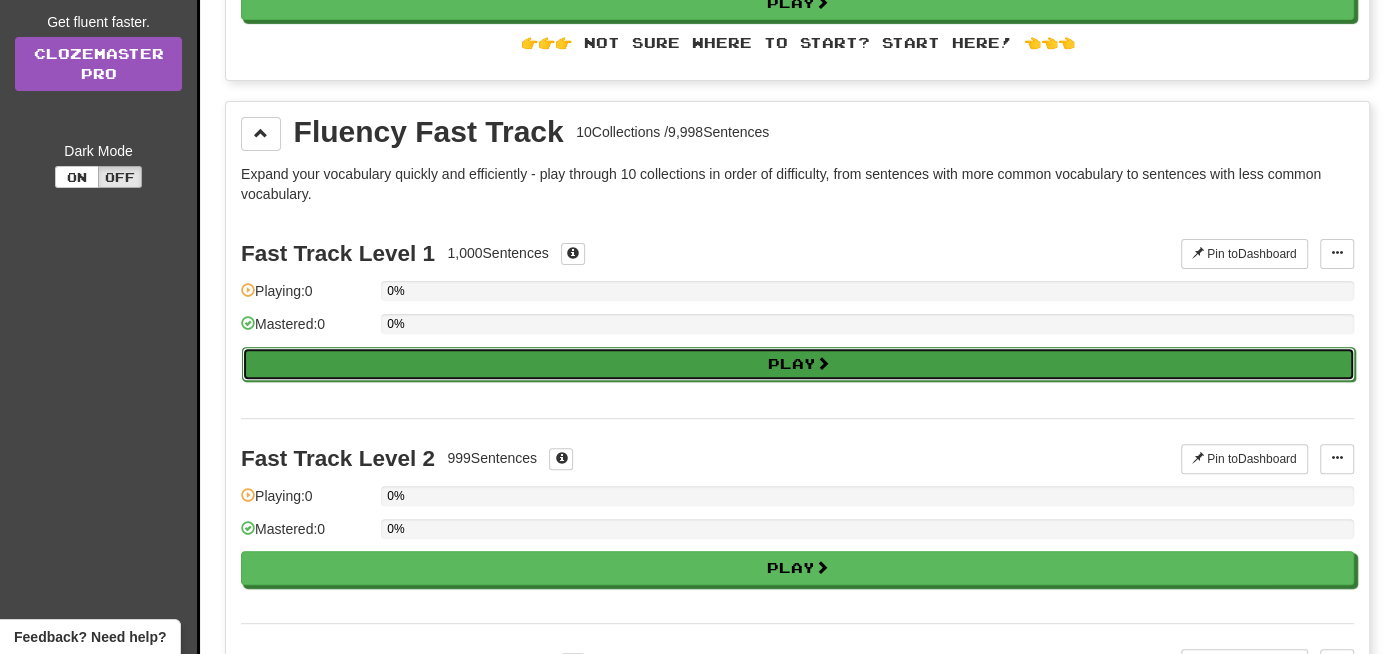 click on "Play" at bounding box center [798, 364] 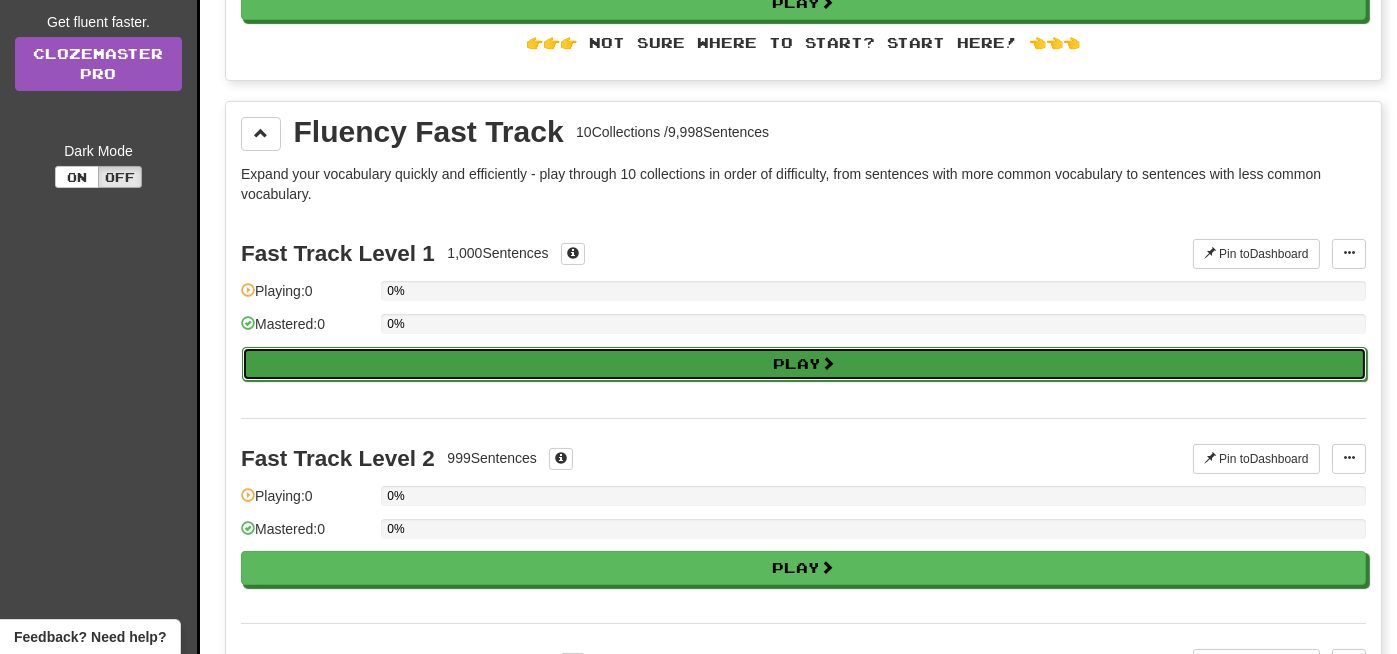 select on "**" 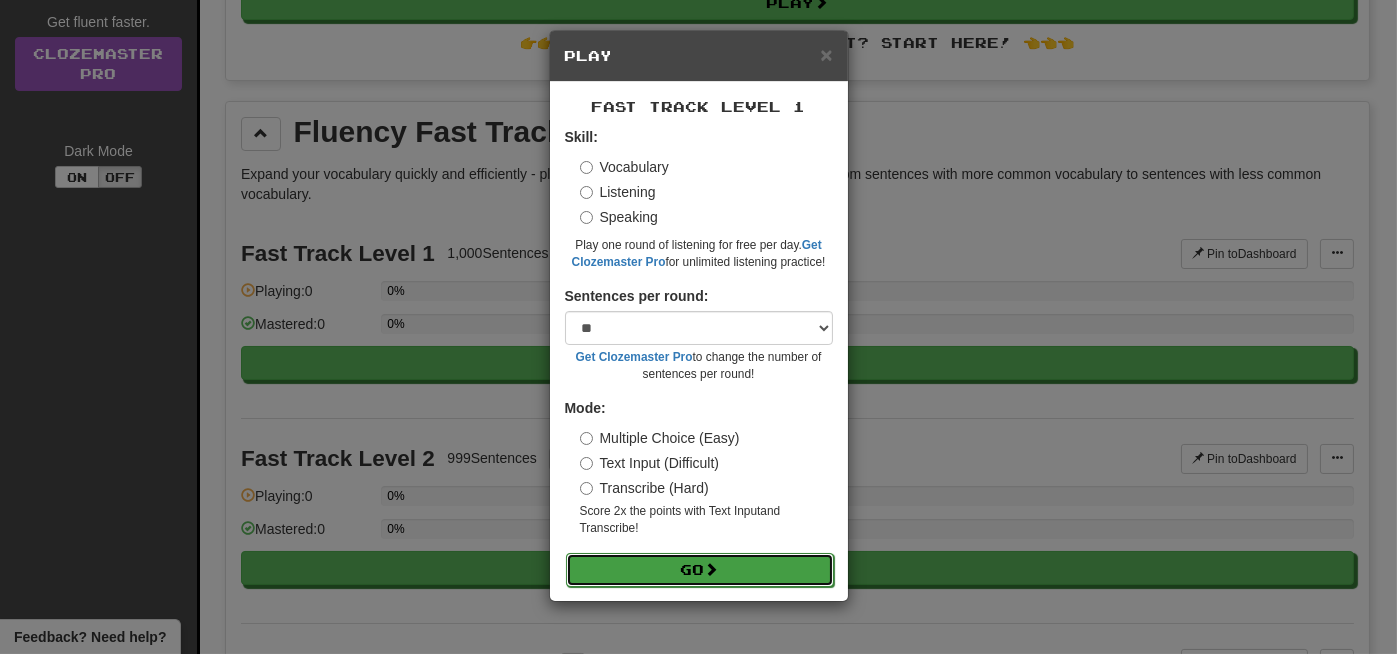 click on "Go" at bounding box center (700, 570) 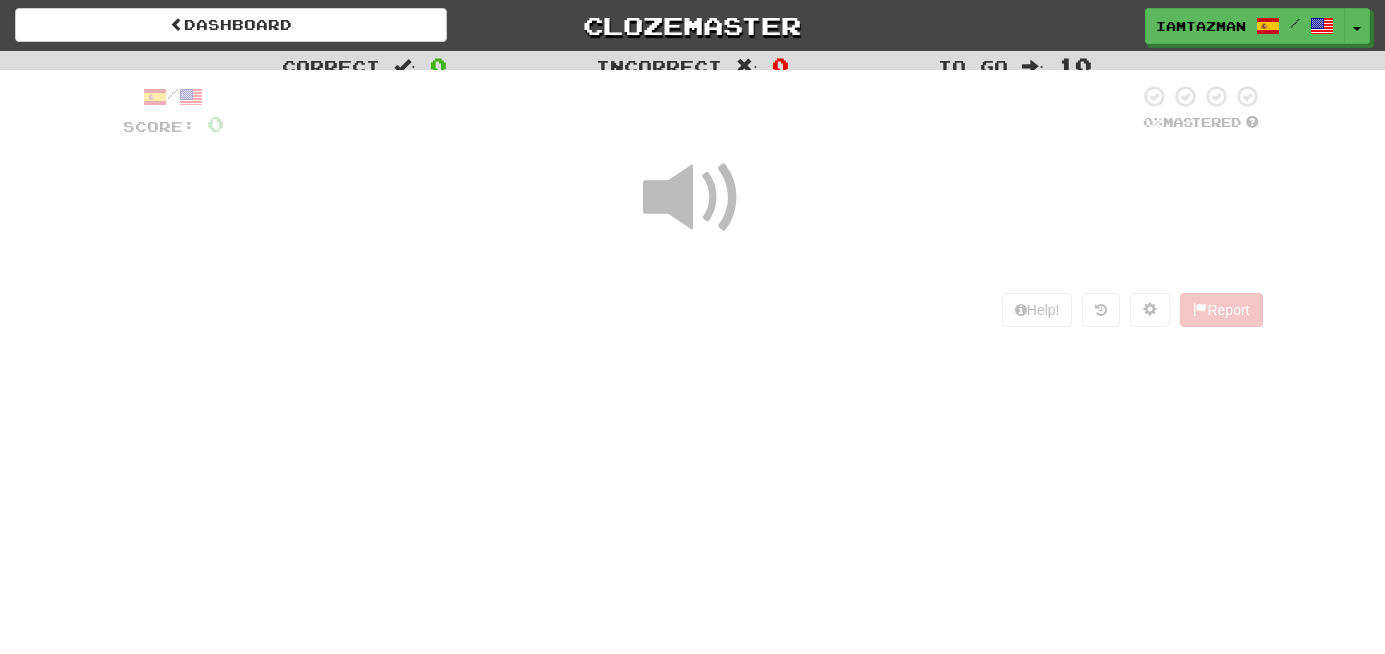 scroll, scrollTop: 0, scrollLeft: 0, axis: both 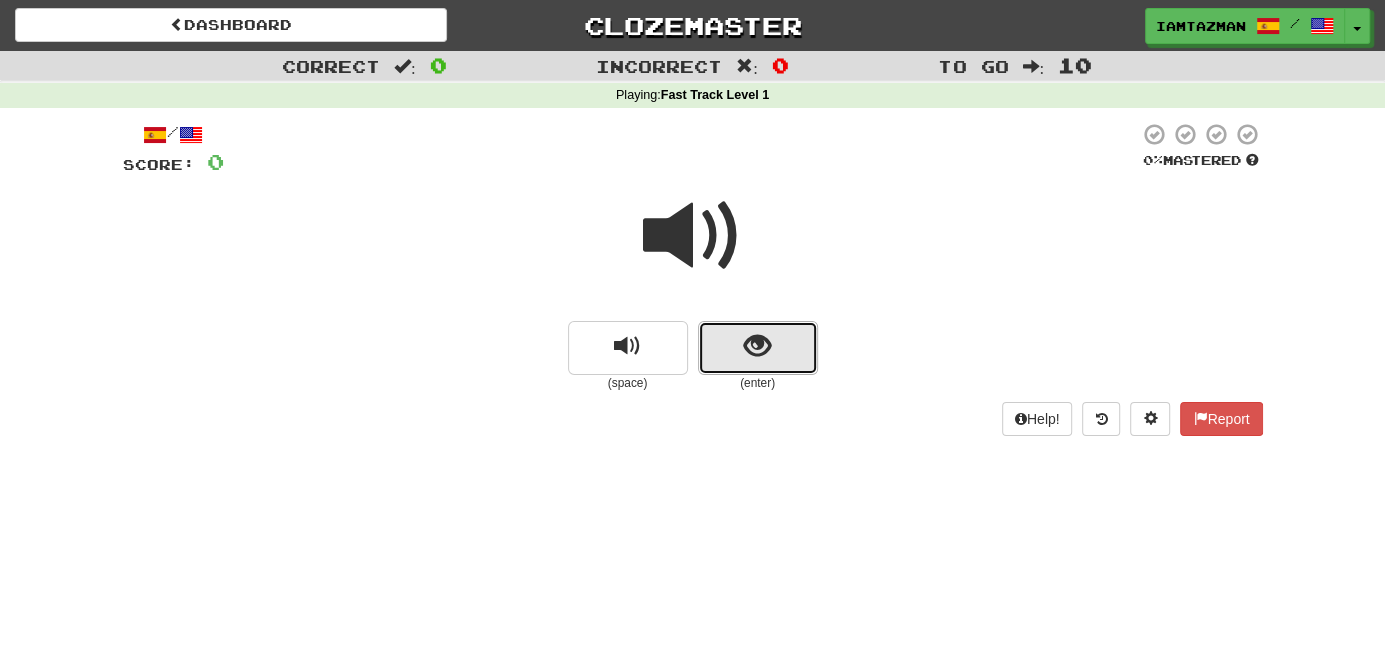click at bounding box center [758, 348] 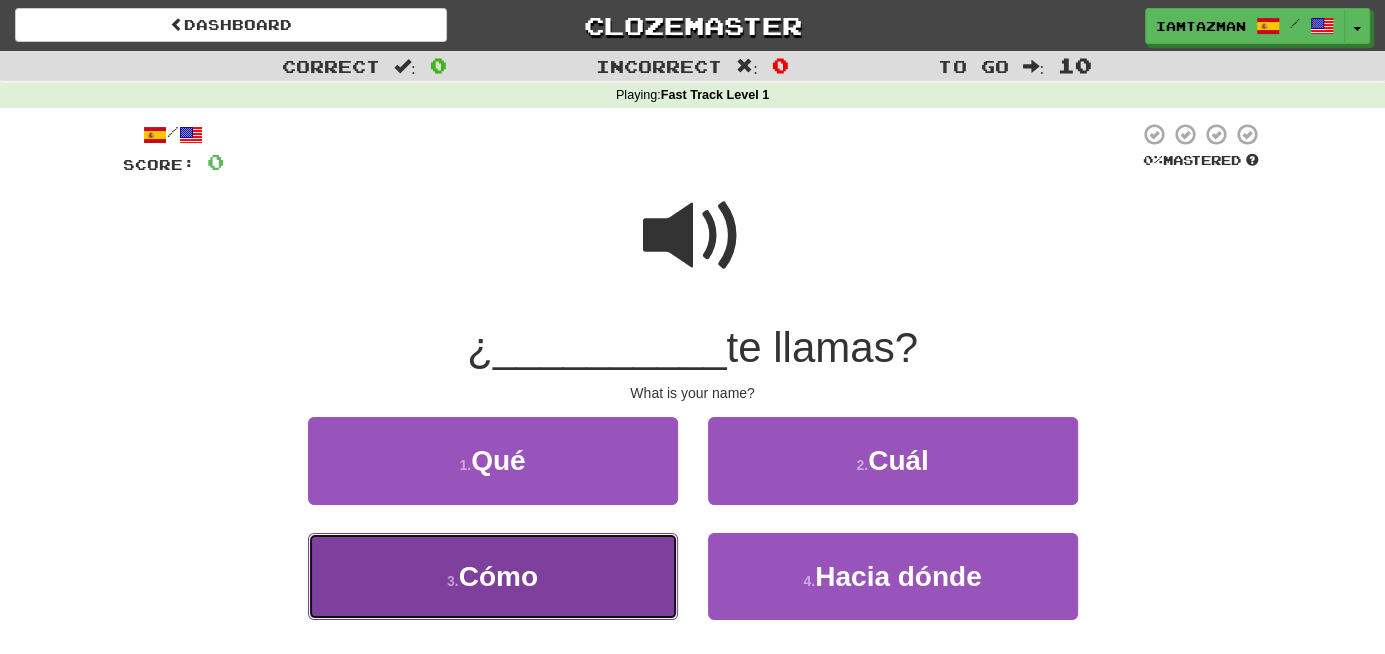 click on "Cómo" at bounding box center [498, 576] 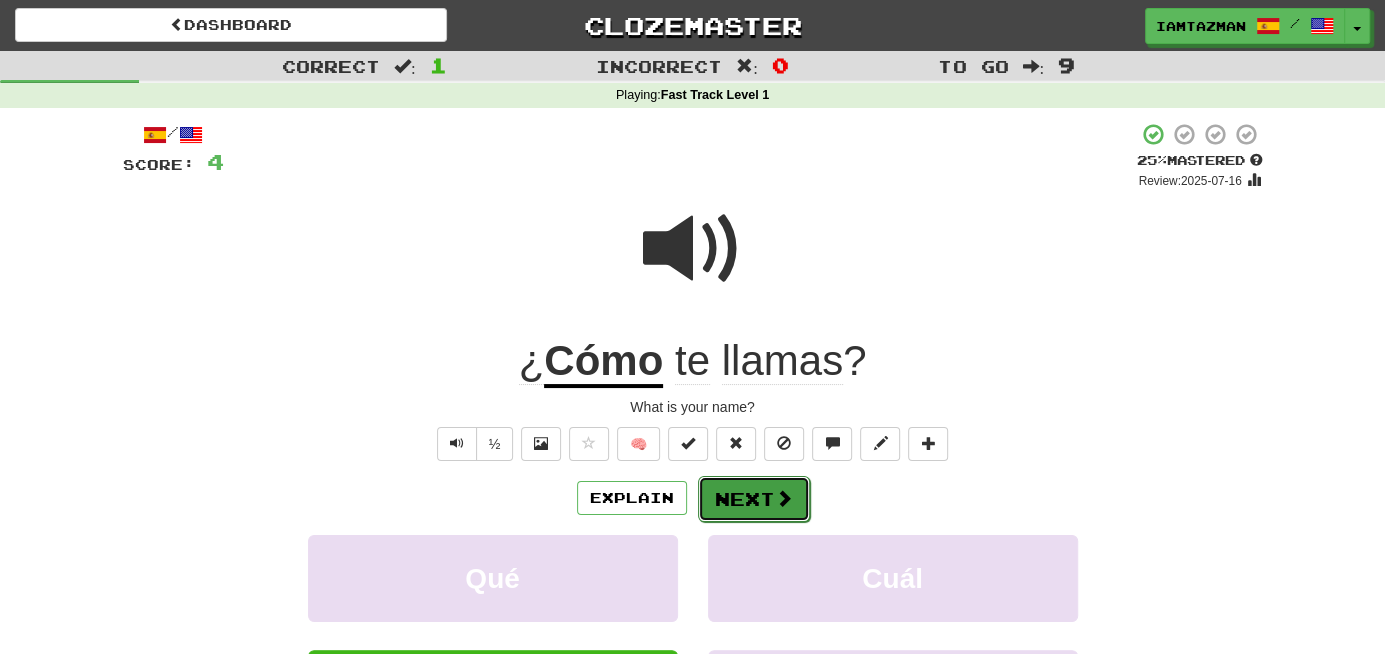 click on "Next" at bounding box center (754, 499) 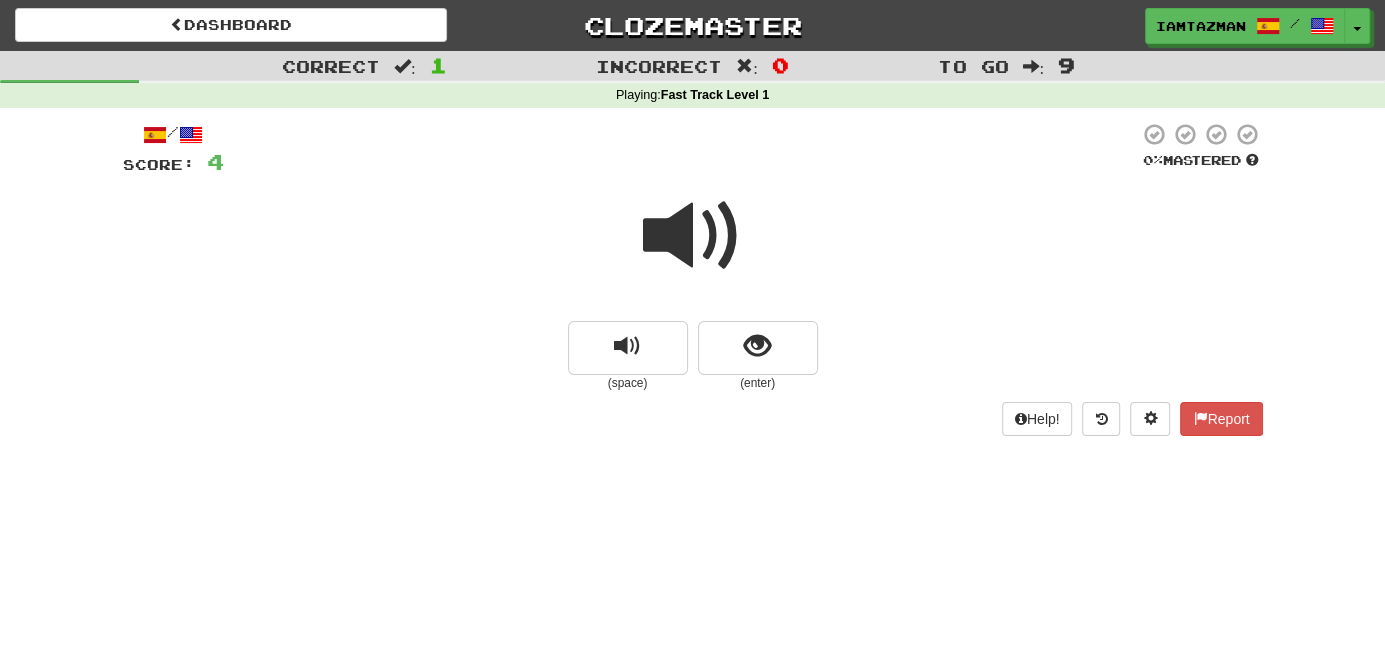 click at bounding box center [693, 236] 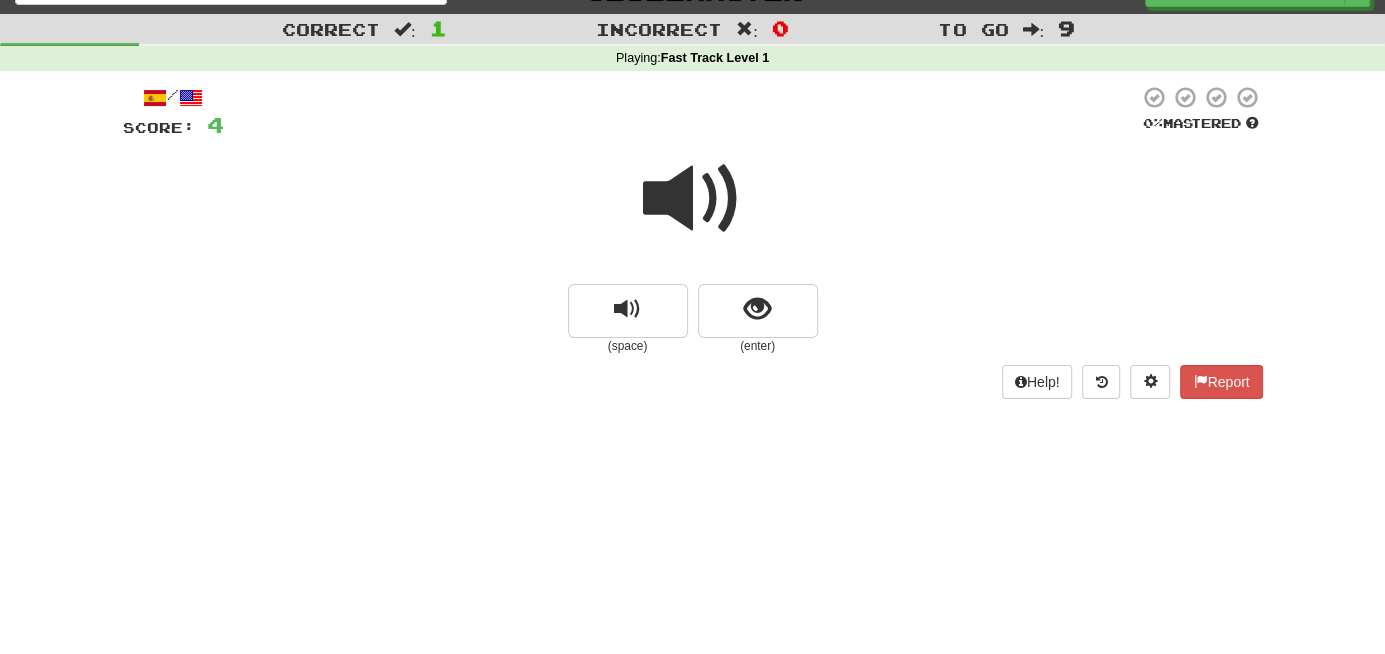 scroll, scrollTop: 0, scrollLeft: 0, axis: both 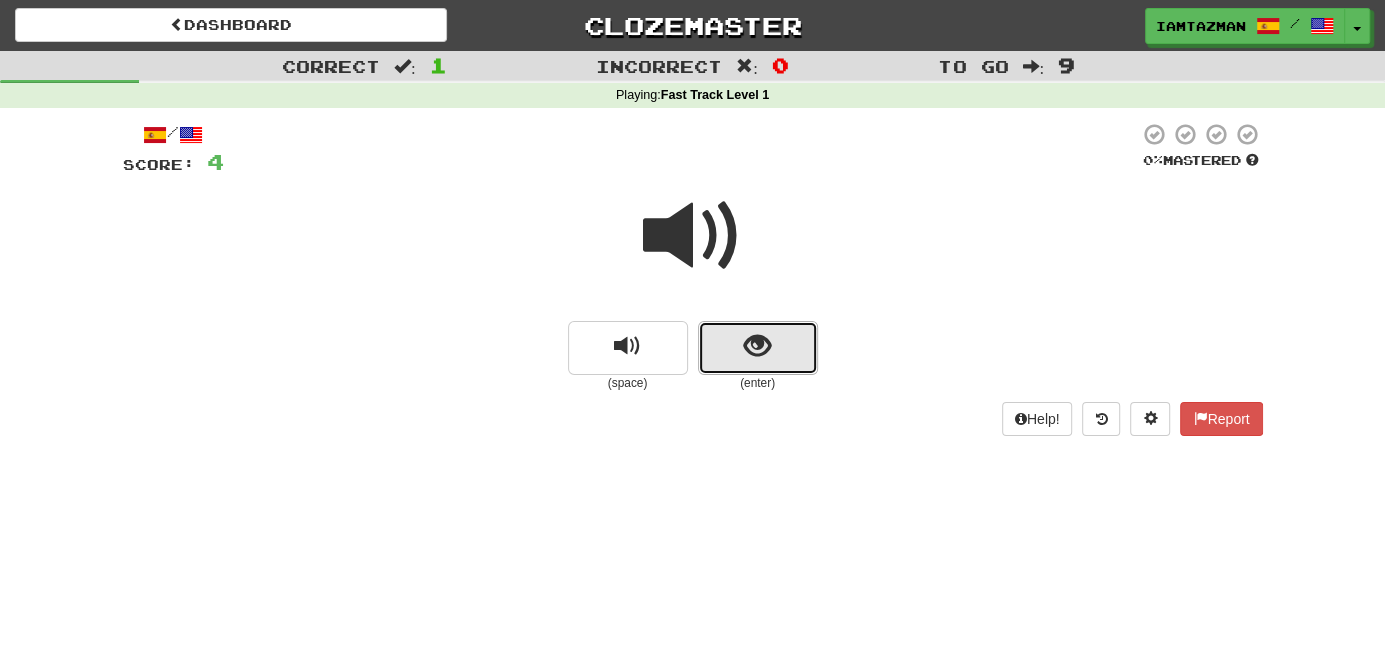 click at bounding box center [758, 348] 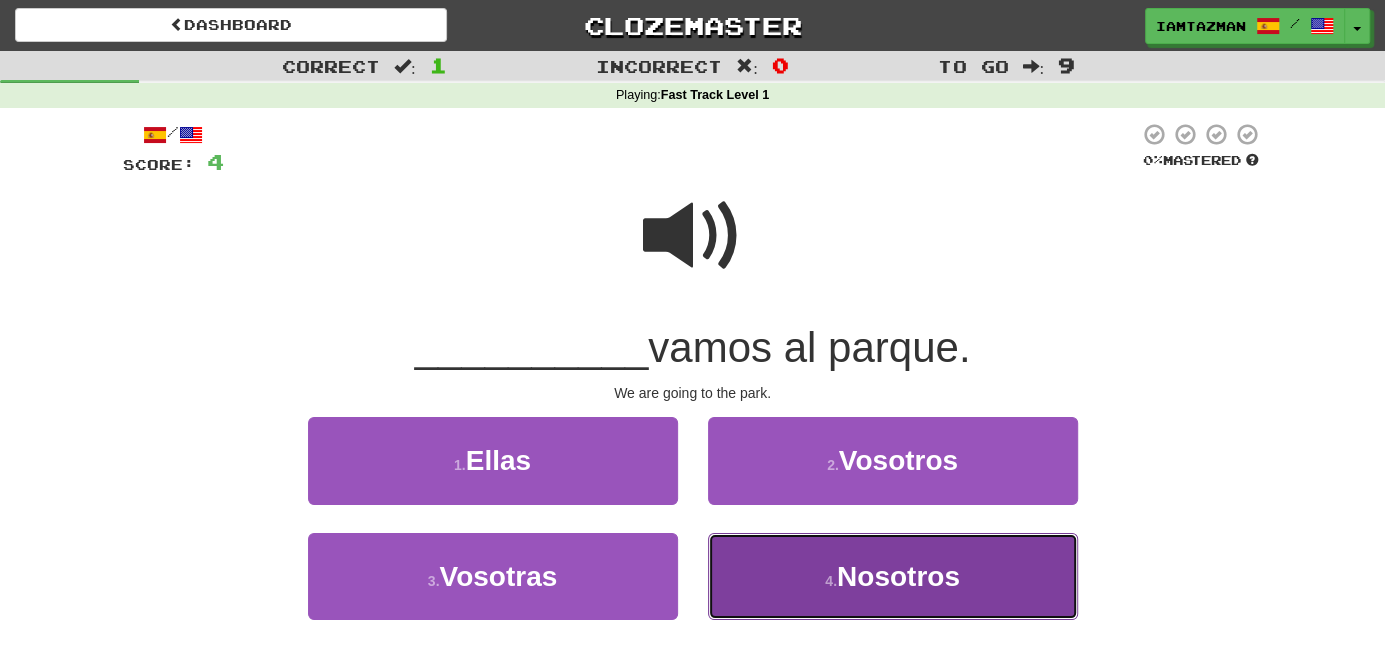 click on "4 .  Nosotros" at bounding box center [893, 576] 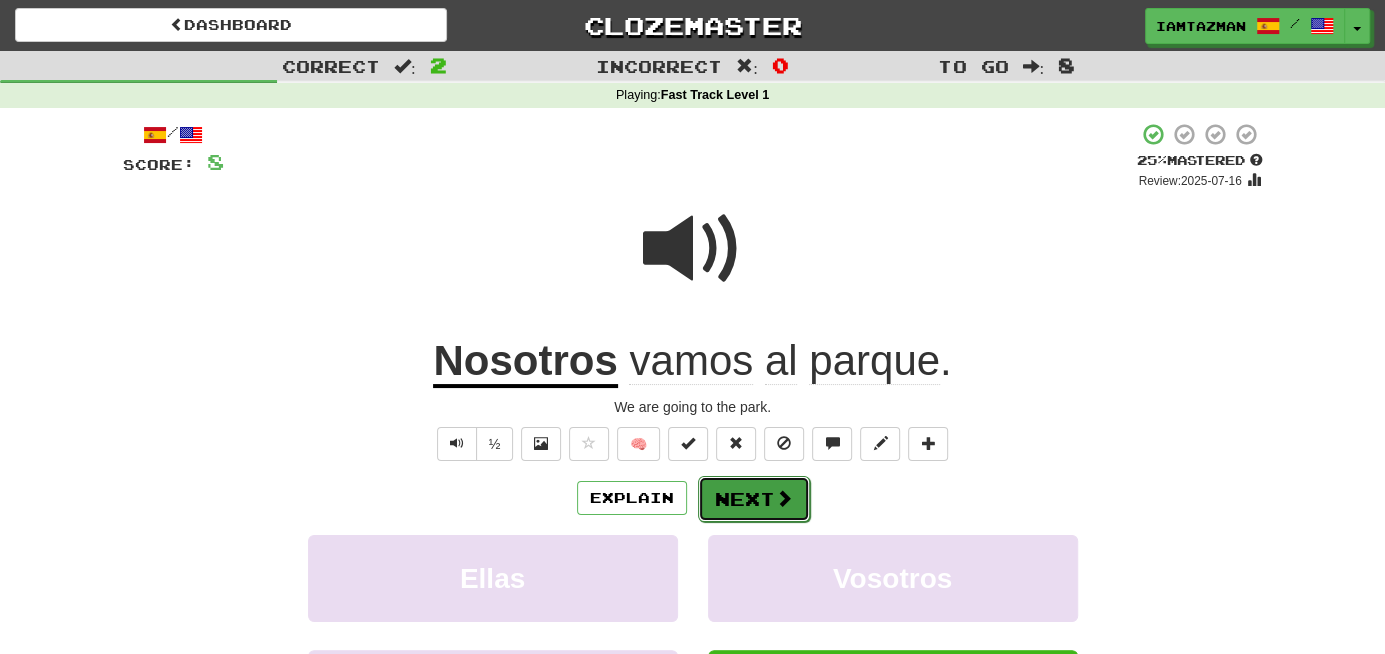 click on "Next" at bounding box center [754, 499] 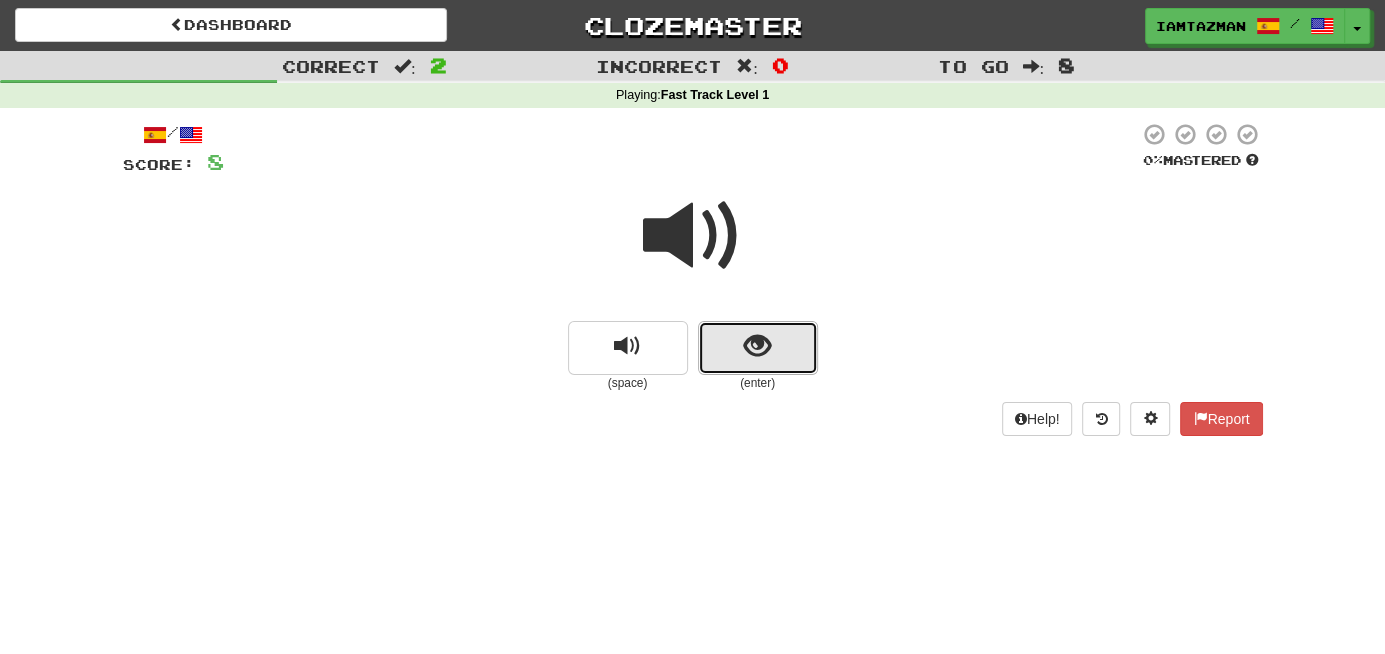 click at bounding box center [758, 348] 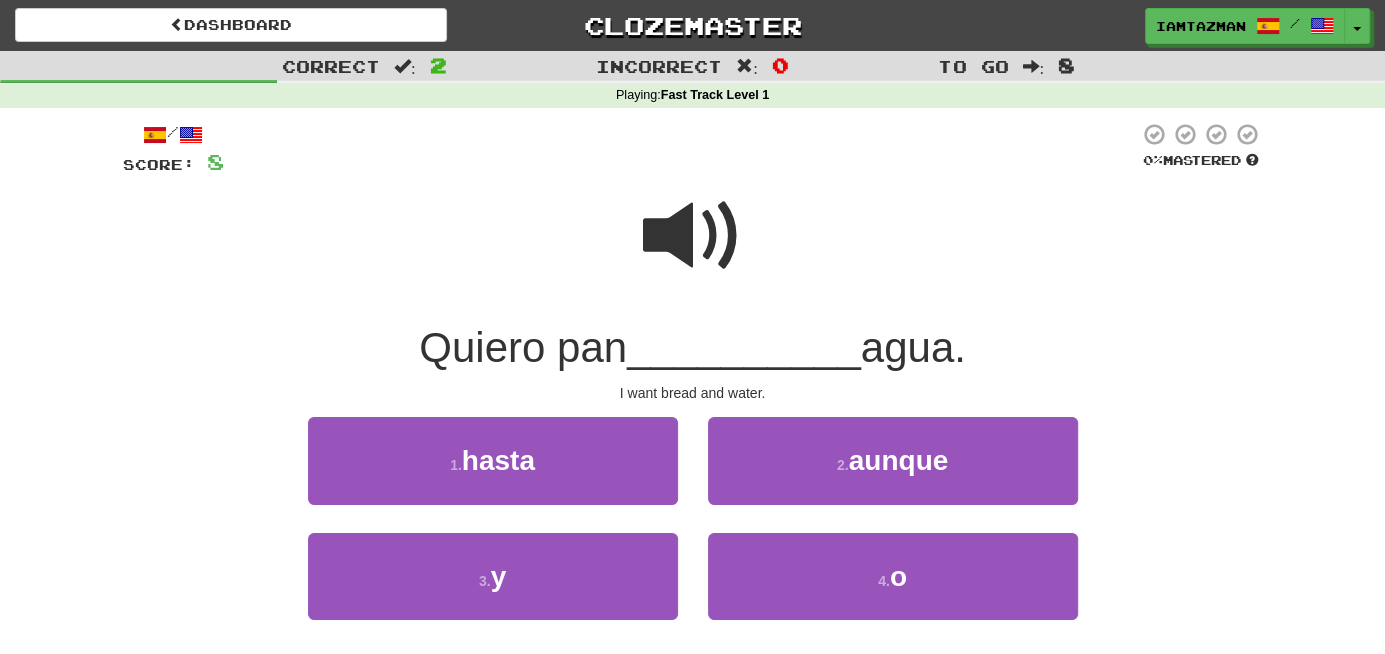 click at bounding box center (693, 236) 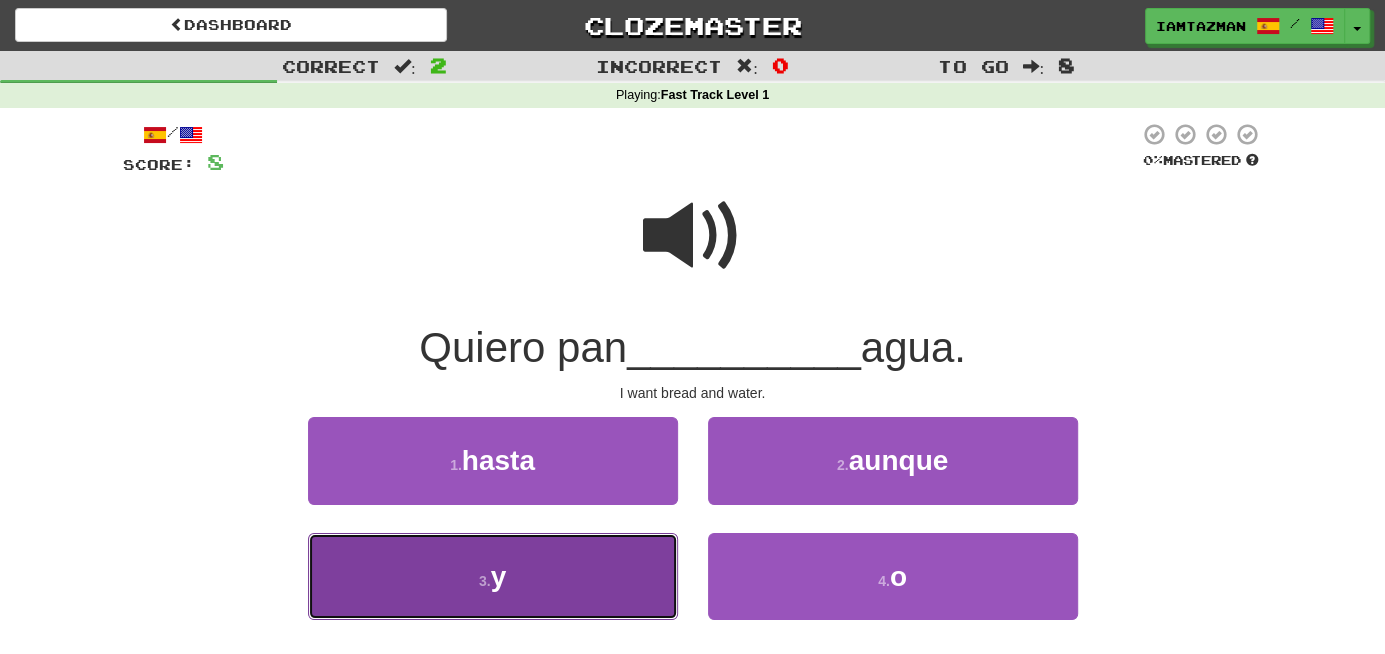 click on "y" at bounding box center (499, 576) 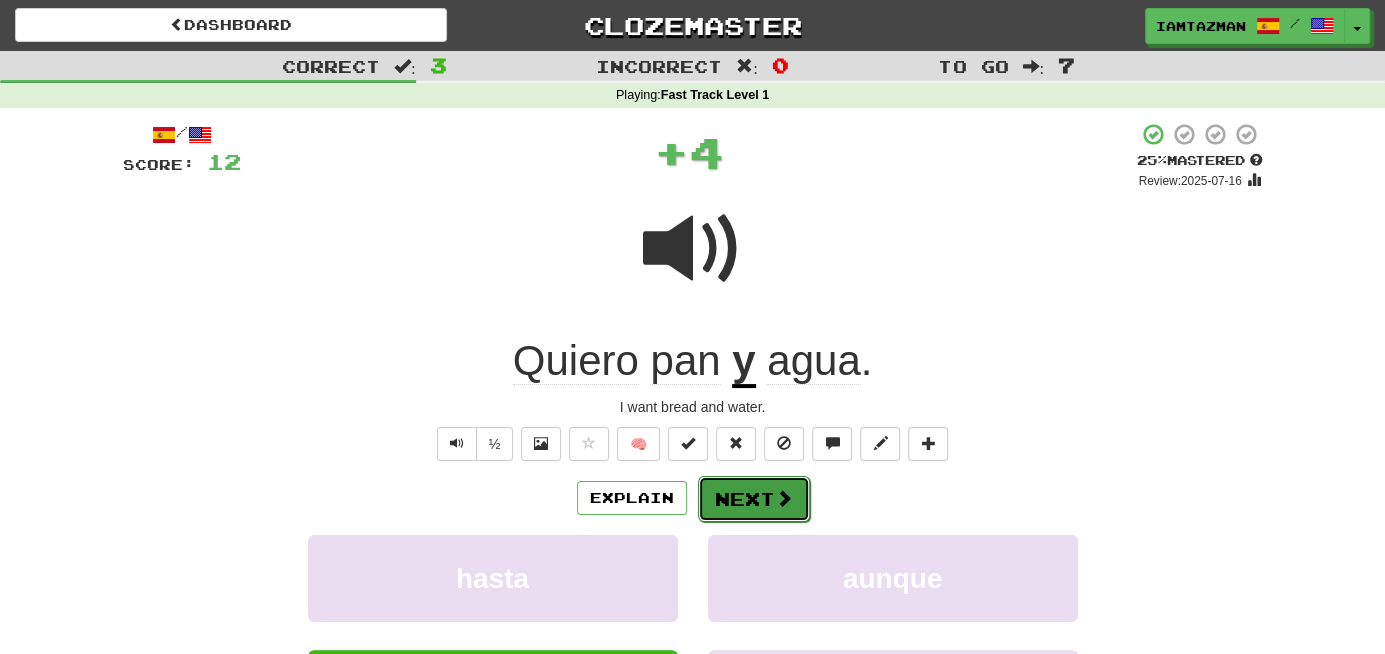 click on "Next" at bounding box center [754, 499] 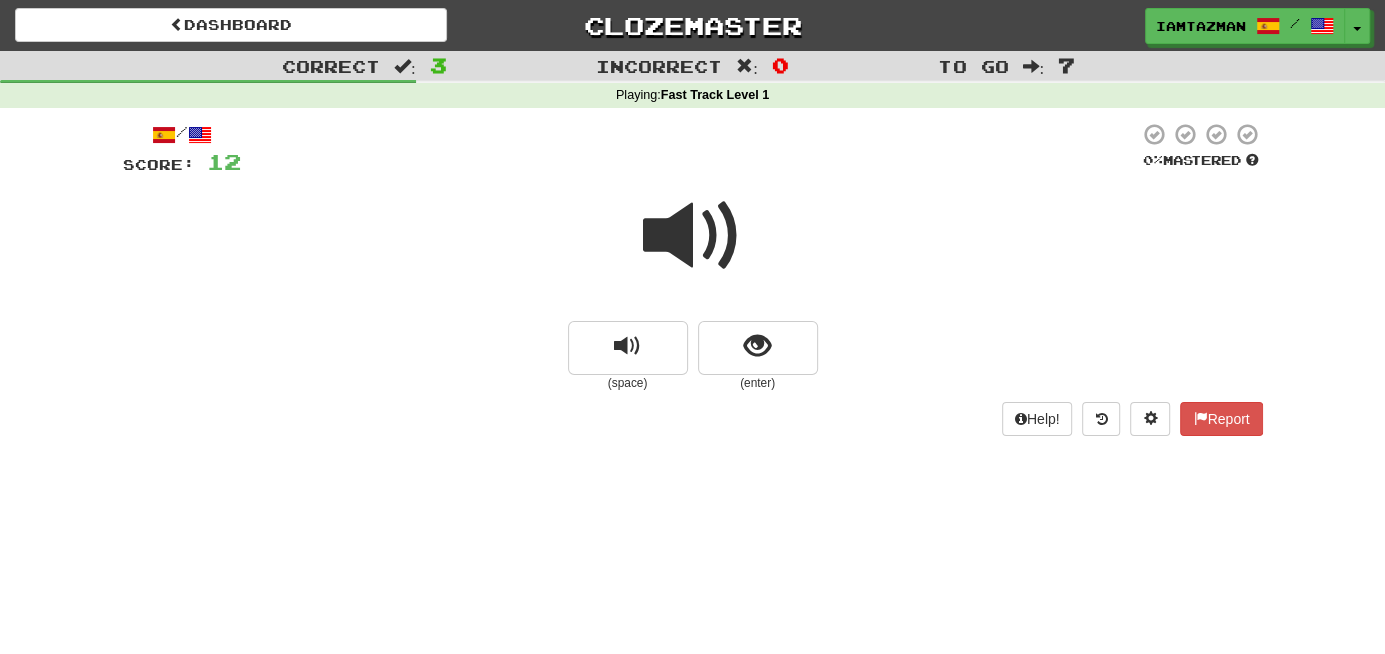 click at bounding box center (693, 236) 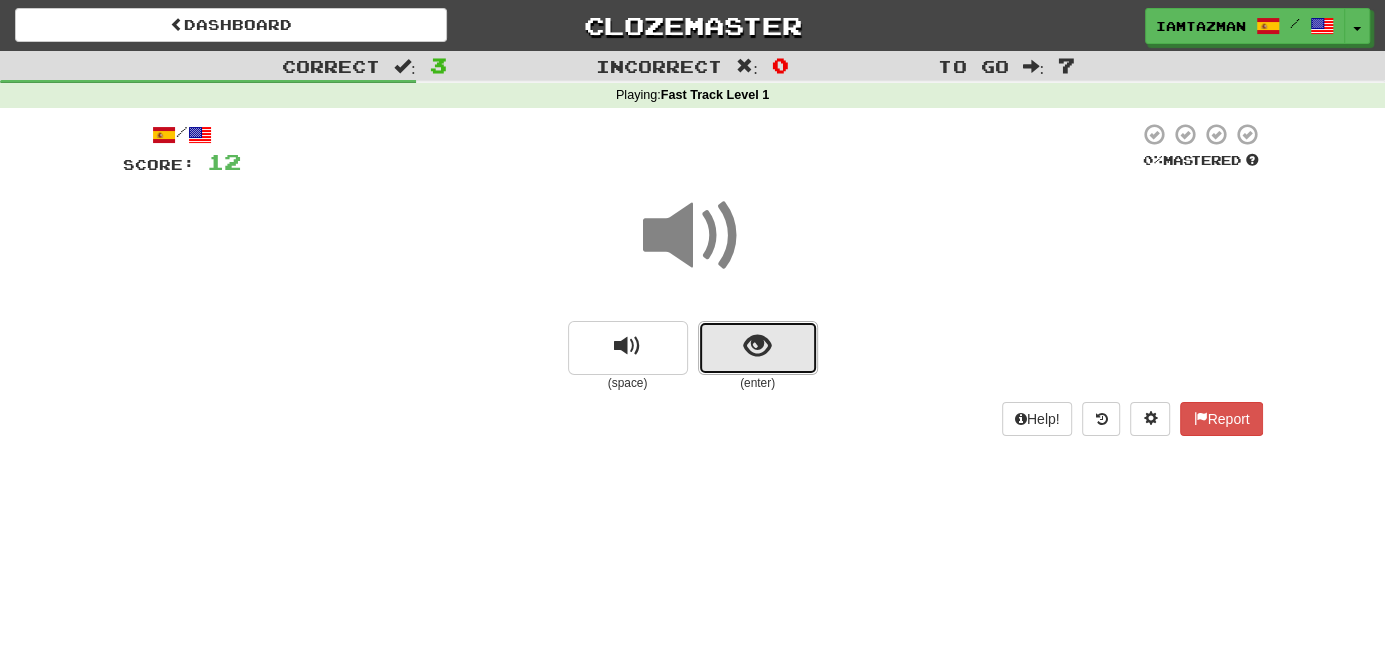 click at bounding box center (758, 348) 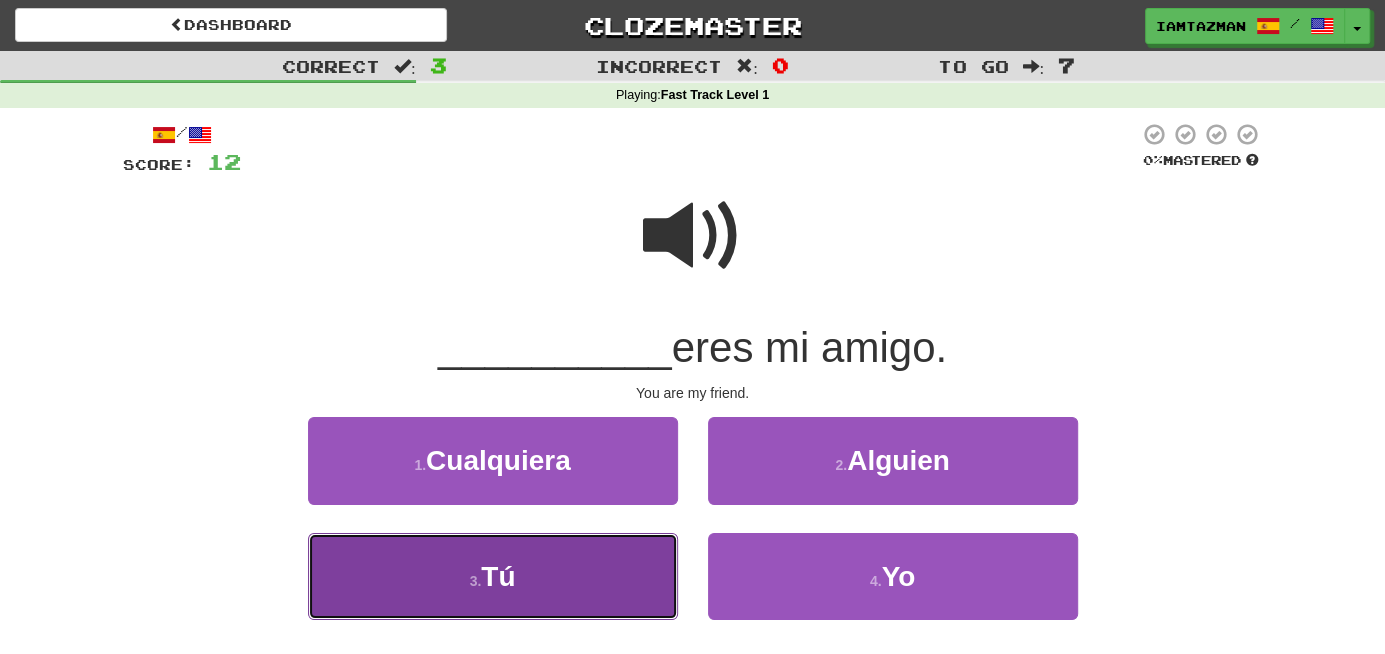 click on "Tú" at bounding box center [498, 576] 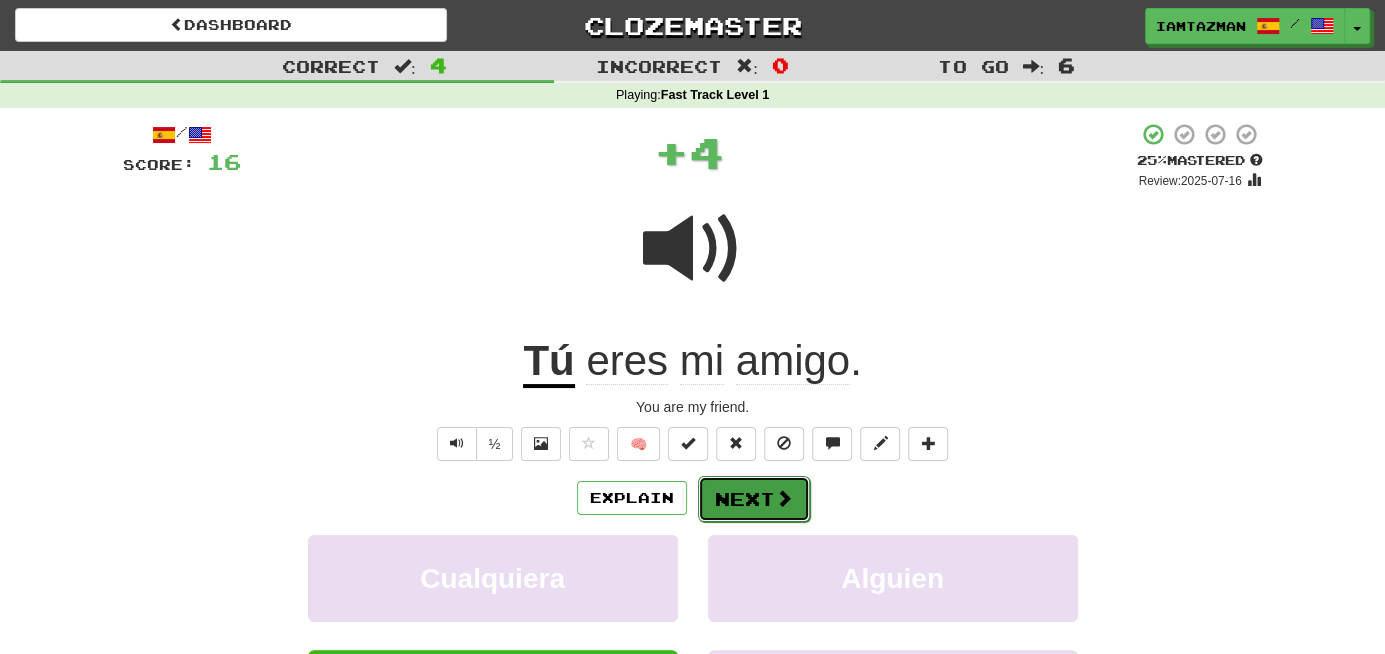 click on "Next" at bounding box center (754, 499) 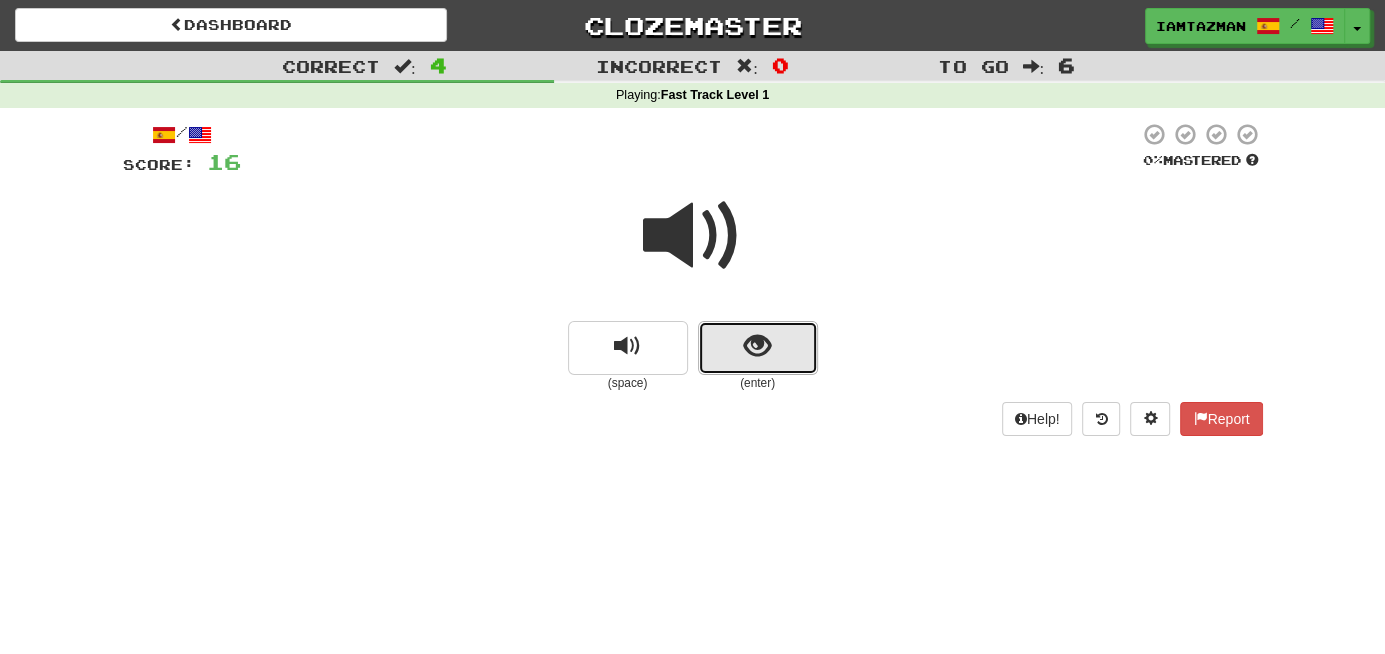 click at bounding box center (758, 348) 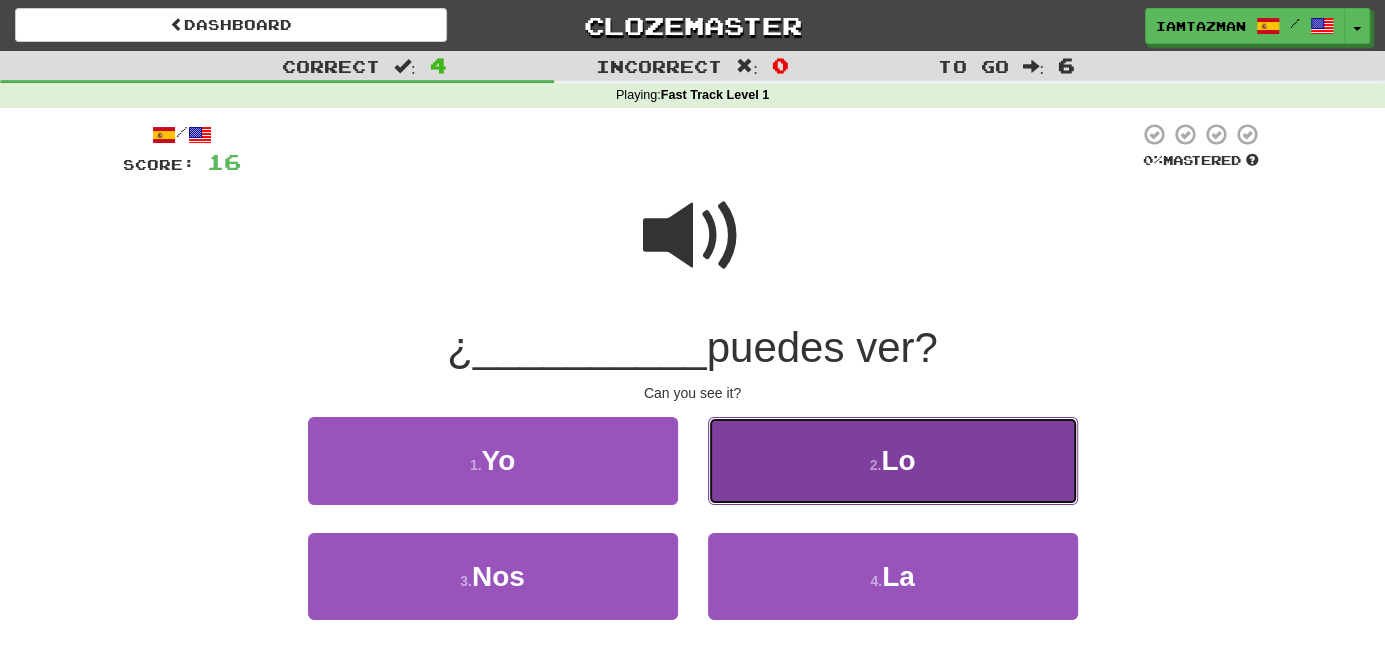 click on "2 .  Lo" at bounding box center [893, 460] 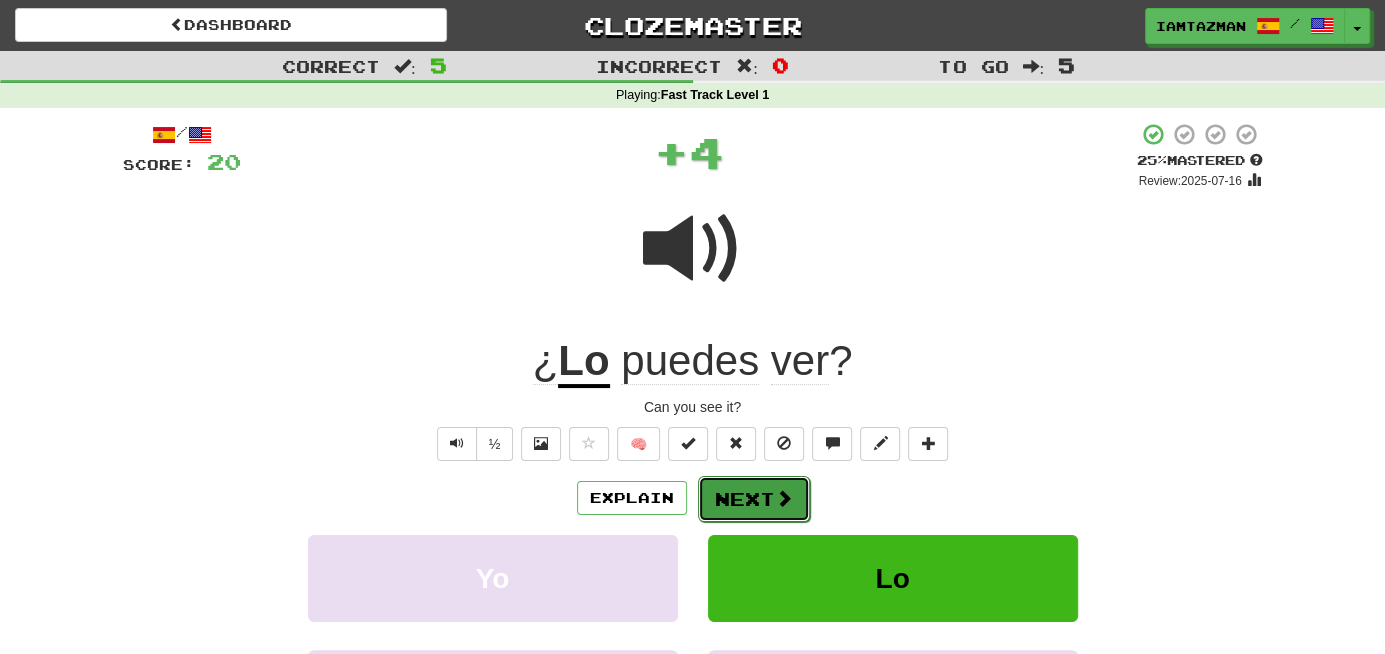 click on "Next" at bounding box center [754, 499] 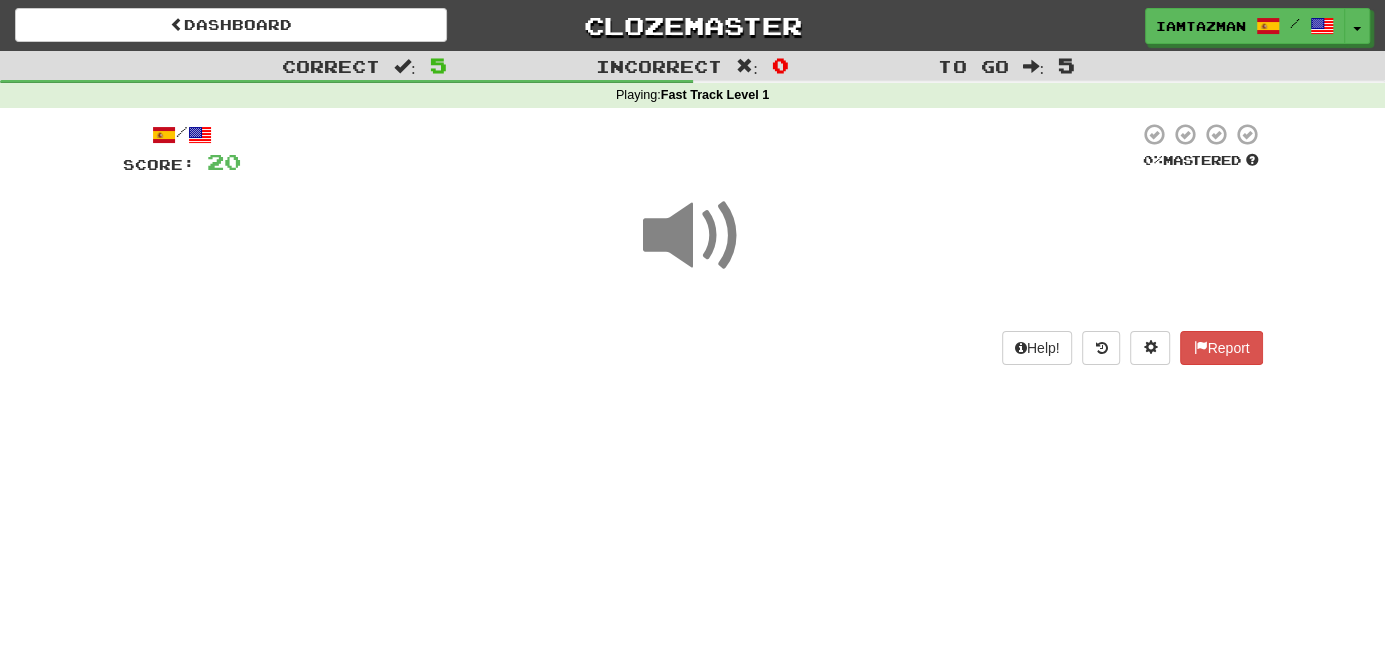 click at bounding box center (693, 236) 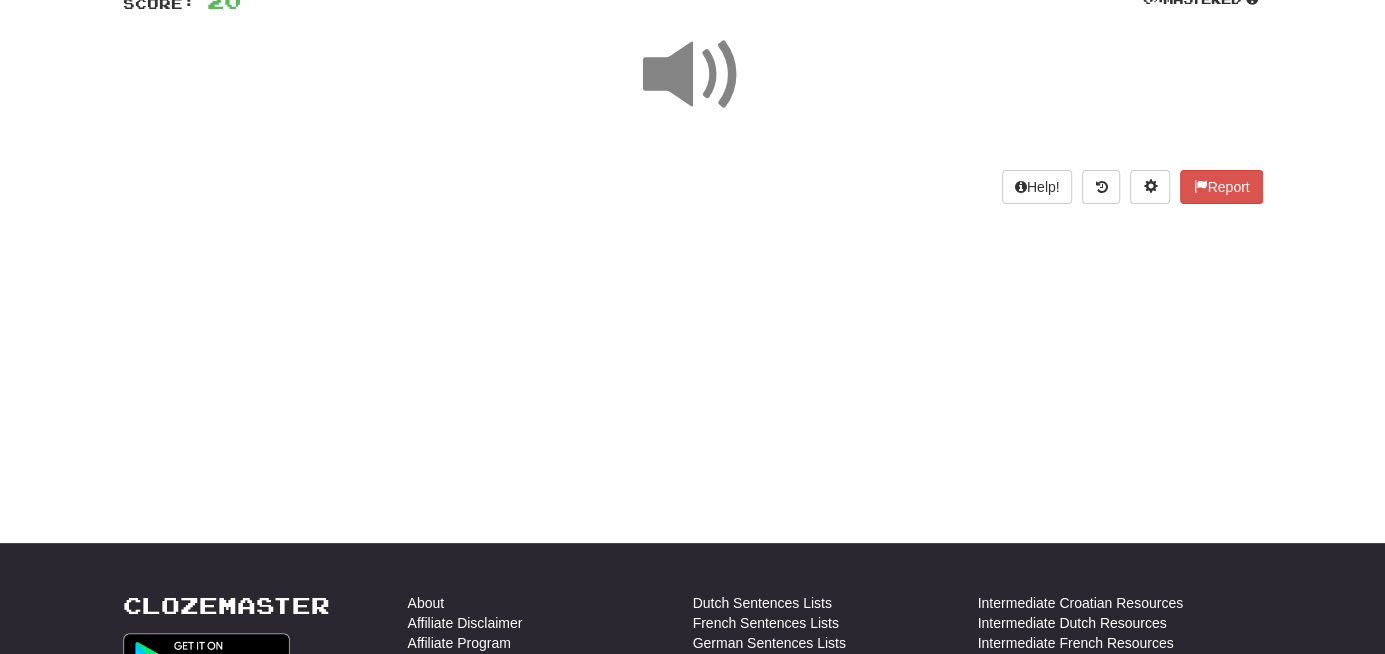 scroll, scrollTop: 0, scrollLeft: 0, axis: both 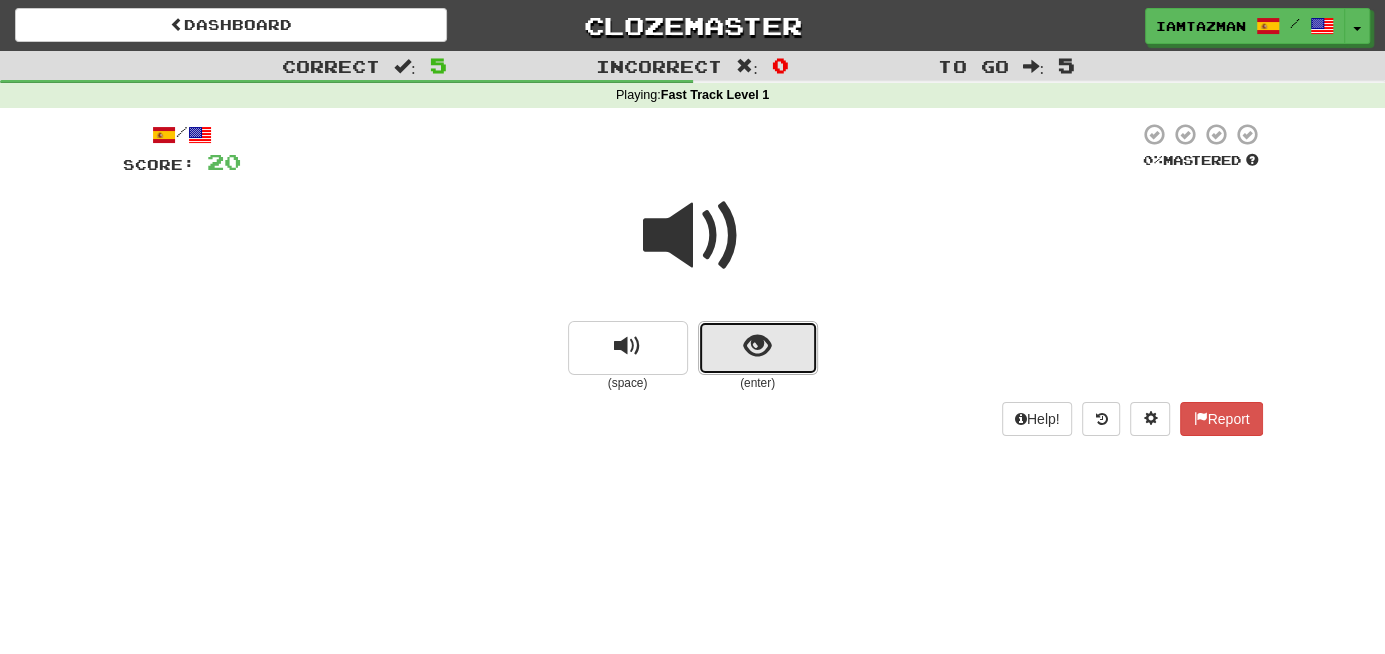 click at bounding box center (758, 348) 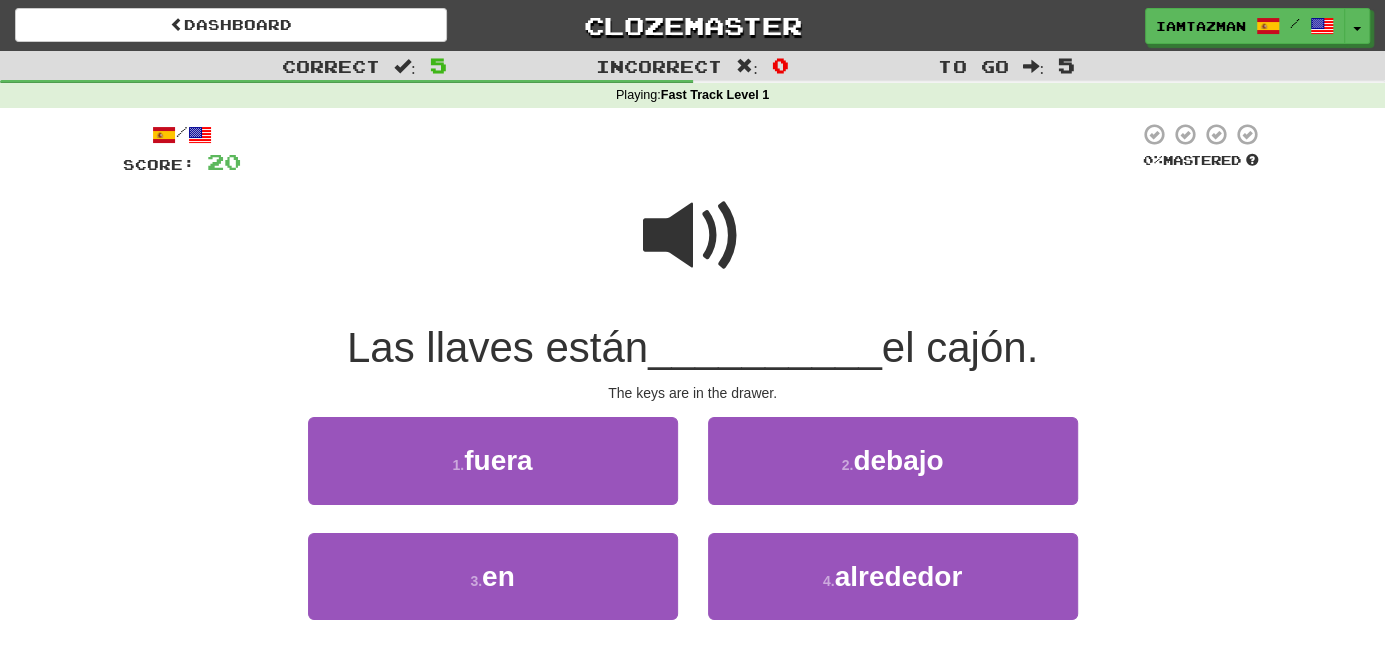click at bounding box center (693, 236) 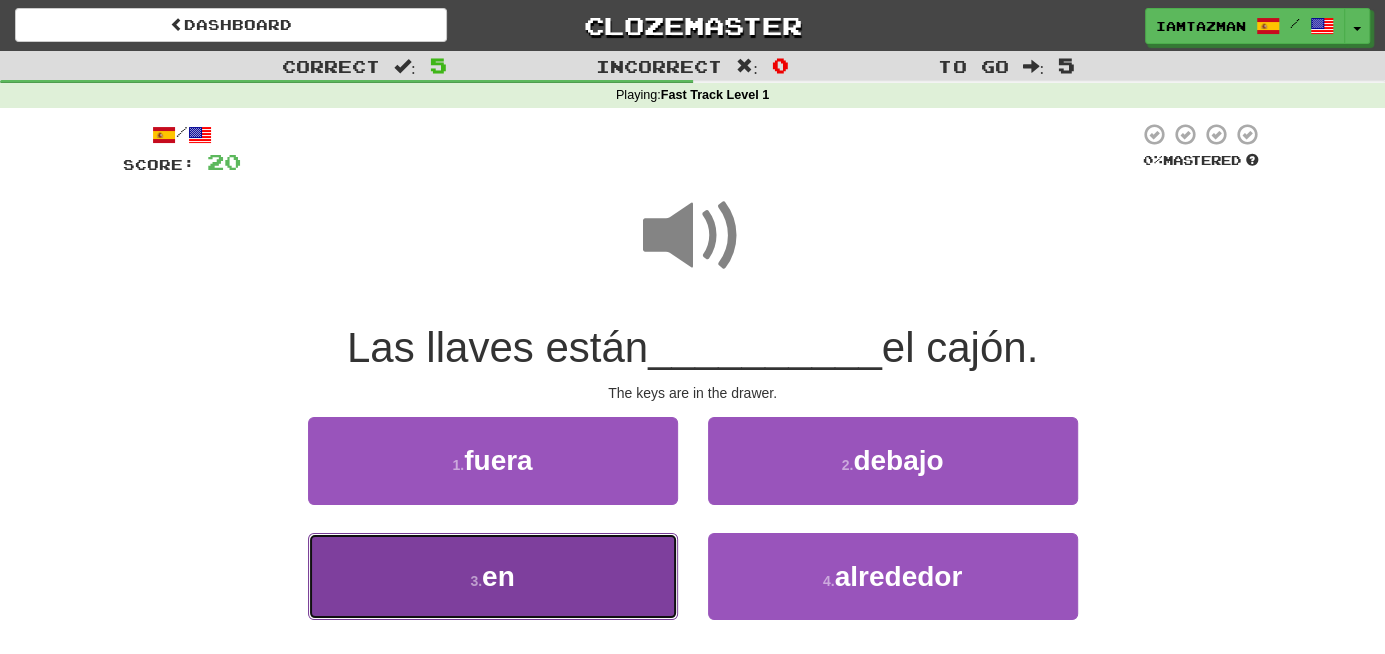 click on "en" at bounding box center [498, 576] 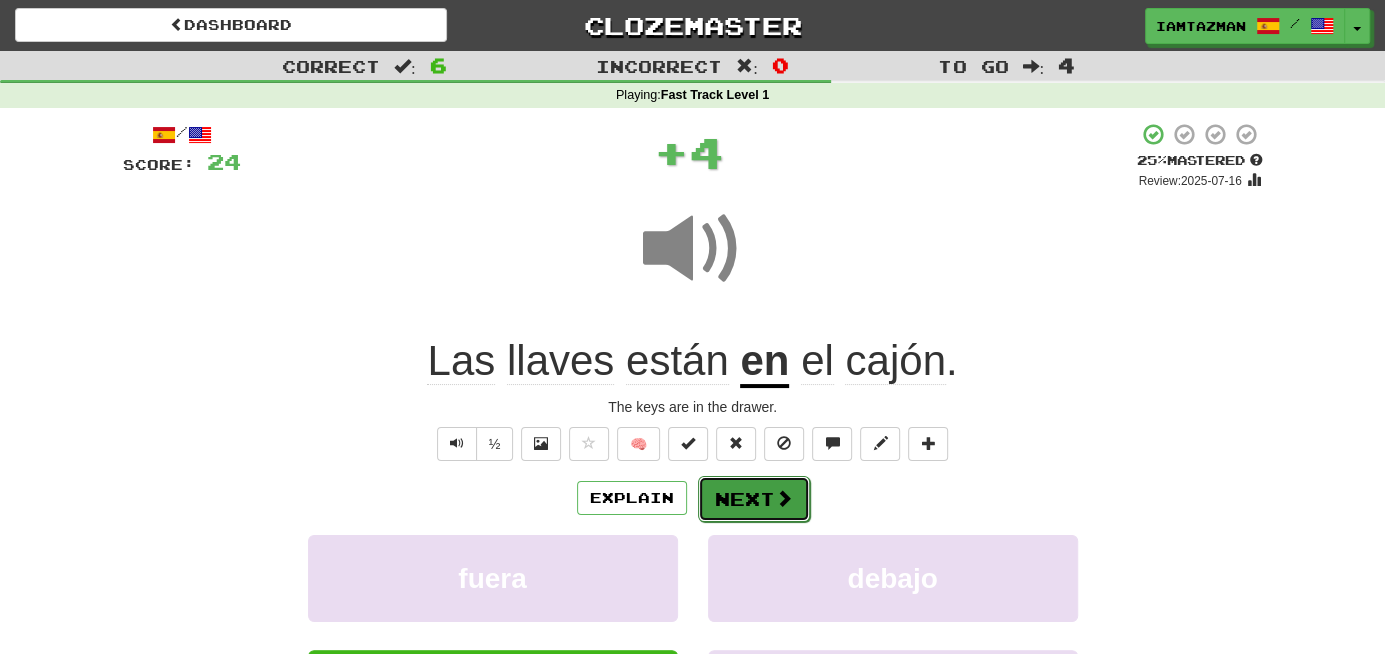 click at bounding box center [784, 498] 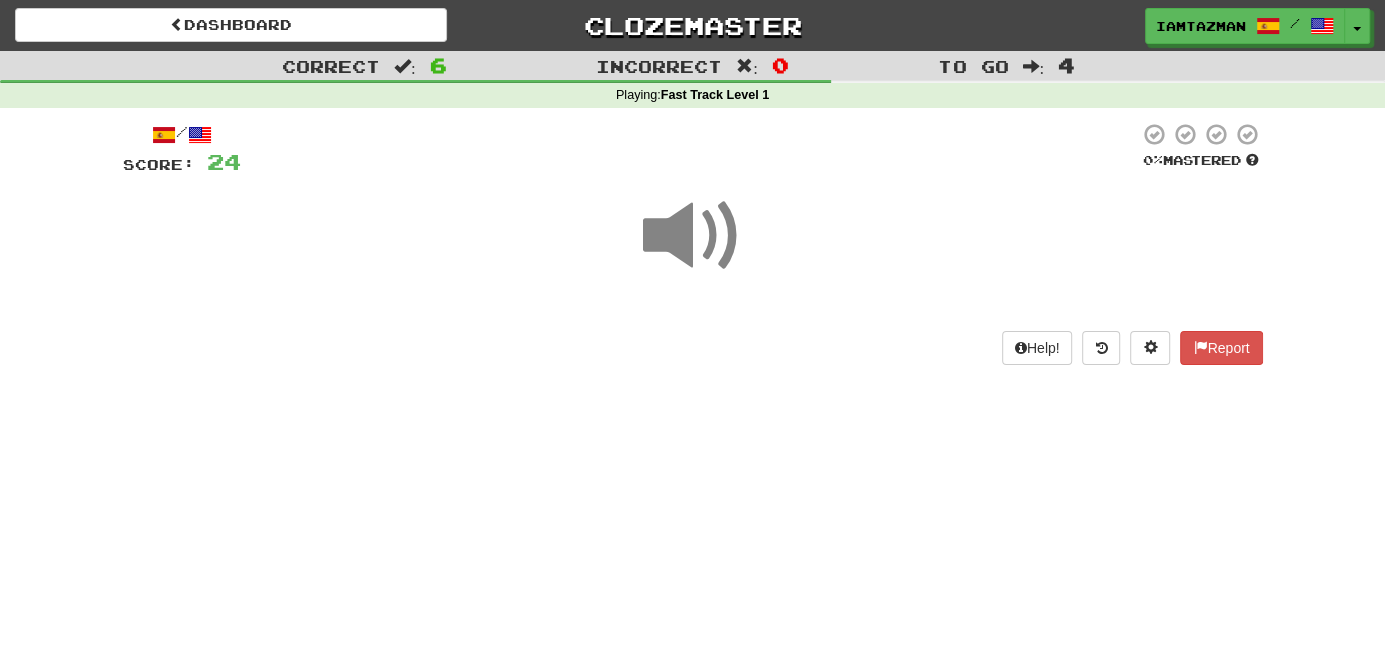click at bounding box center (693, 236) 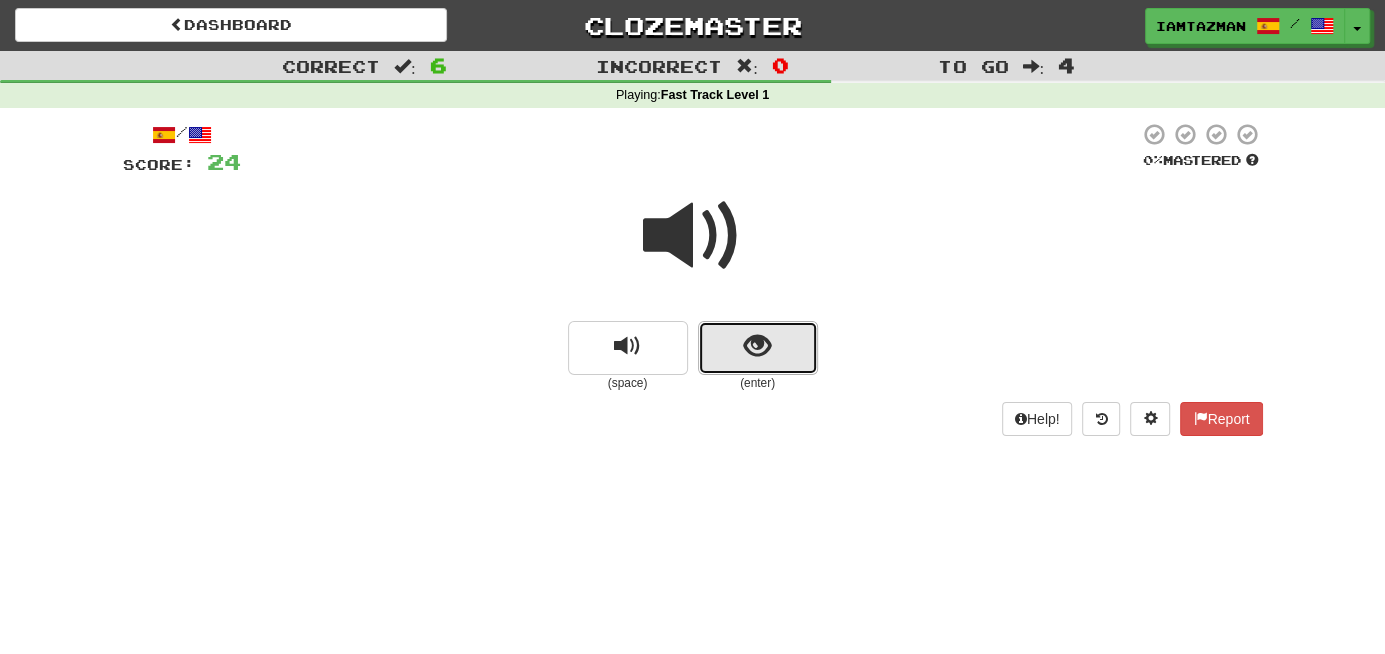 click at bounding box center [757, 346] 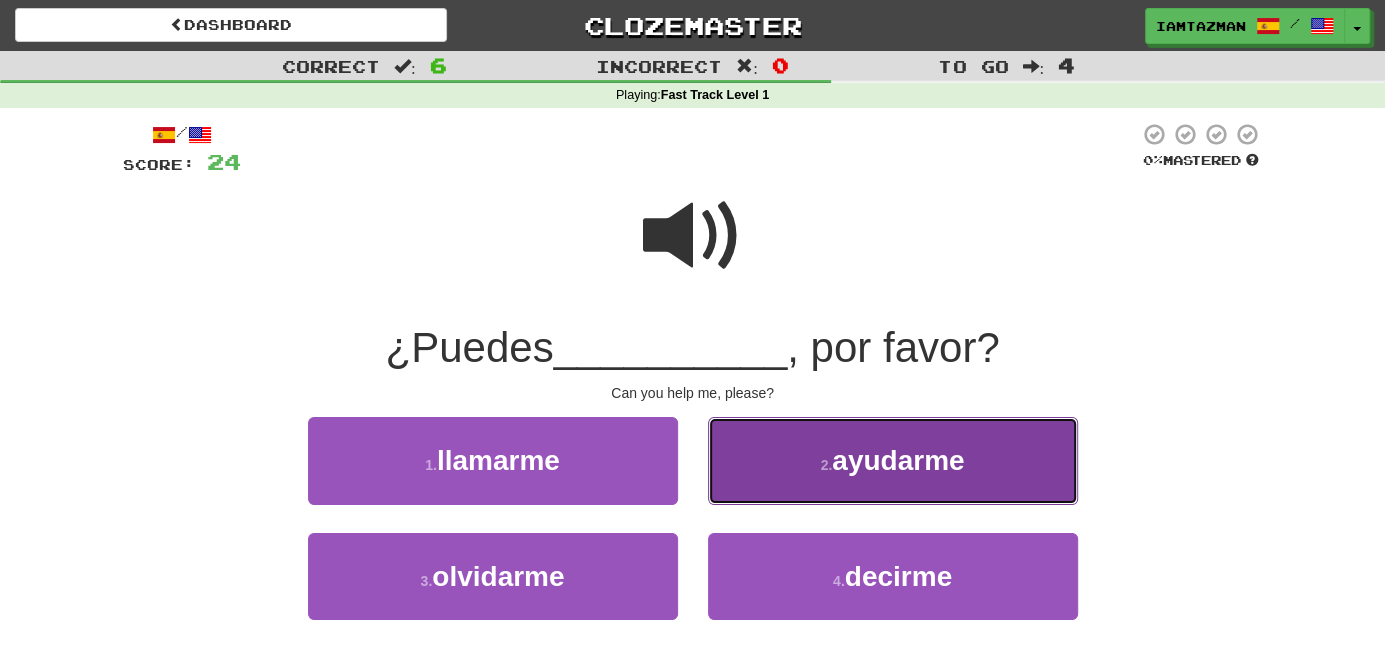 click on "ayudarme" at bounding box center (898, 460) 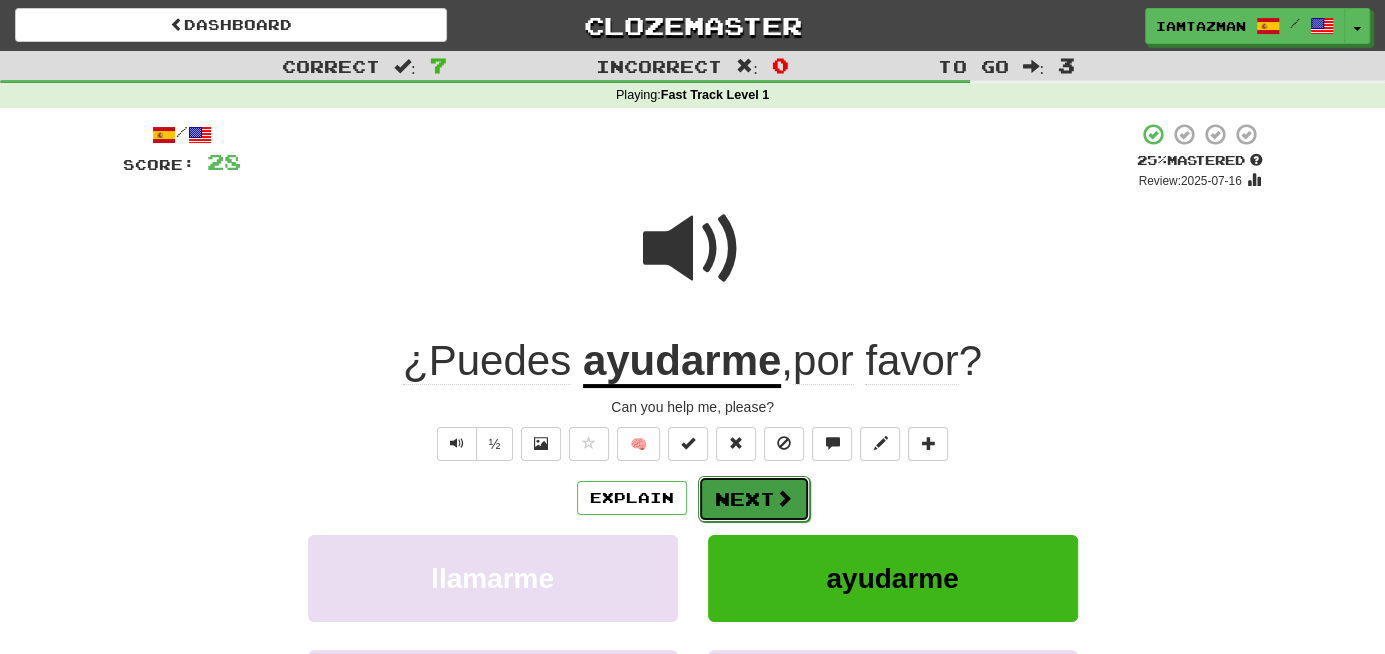 click at bounding box center (784, 498) 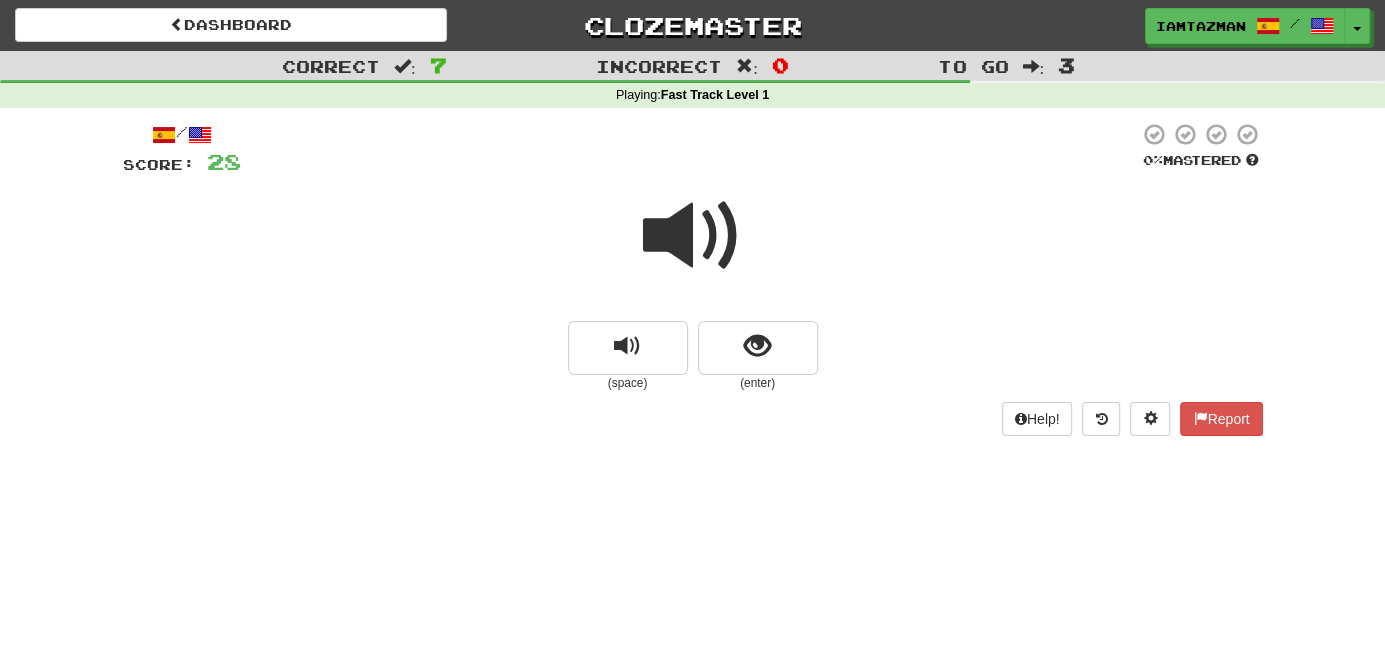 click at bounding box center [693, 236] 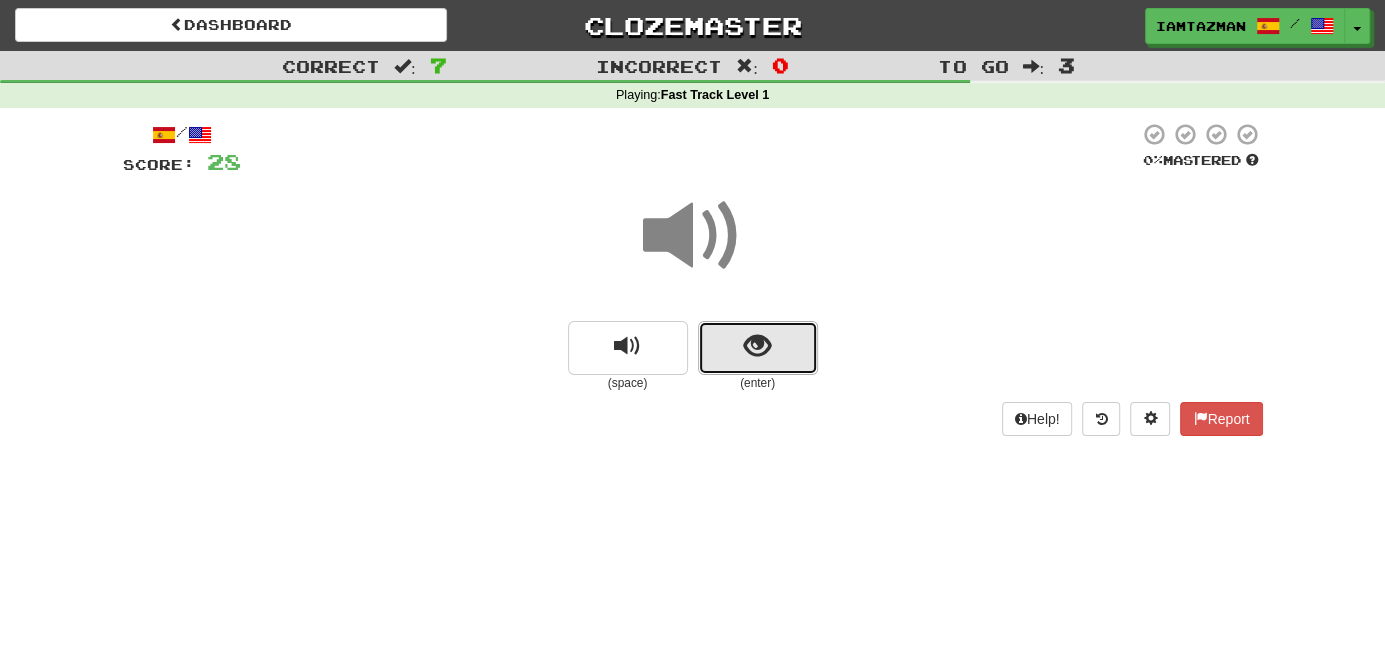 click at bounding box center (758, 348) 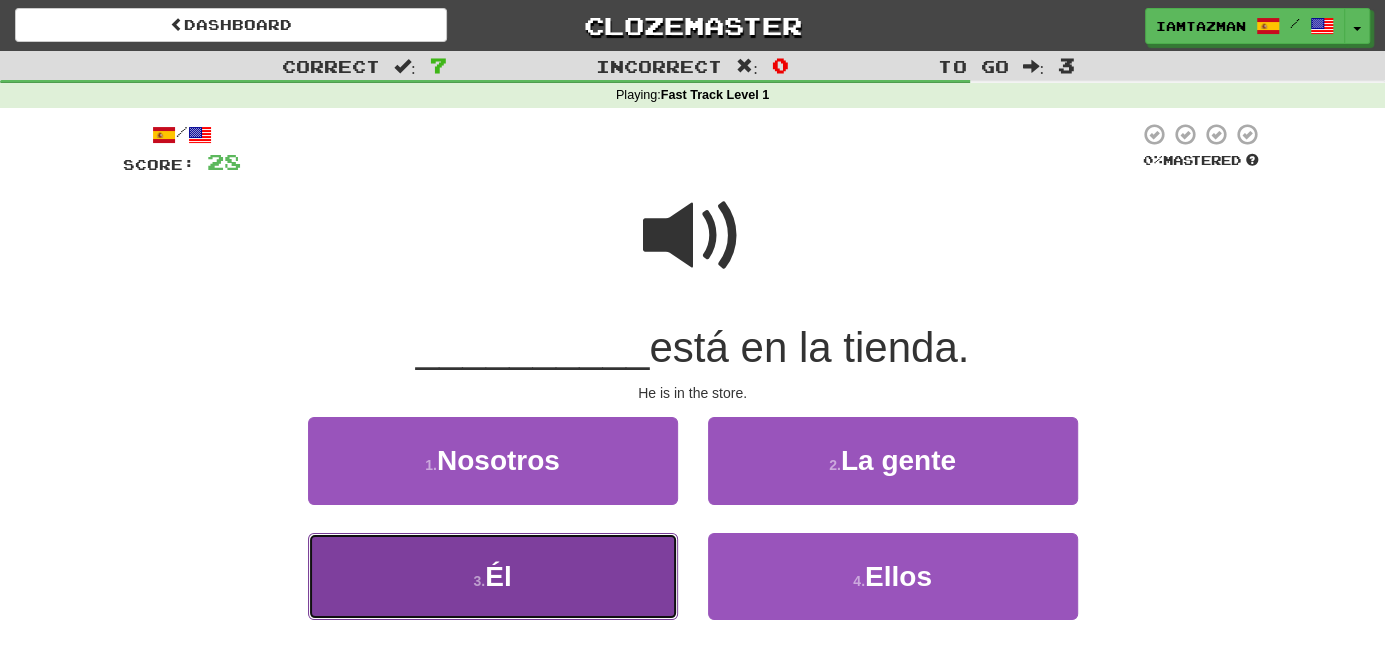 click on "3 .  Él" at bounding box center (493, 576) 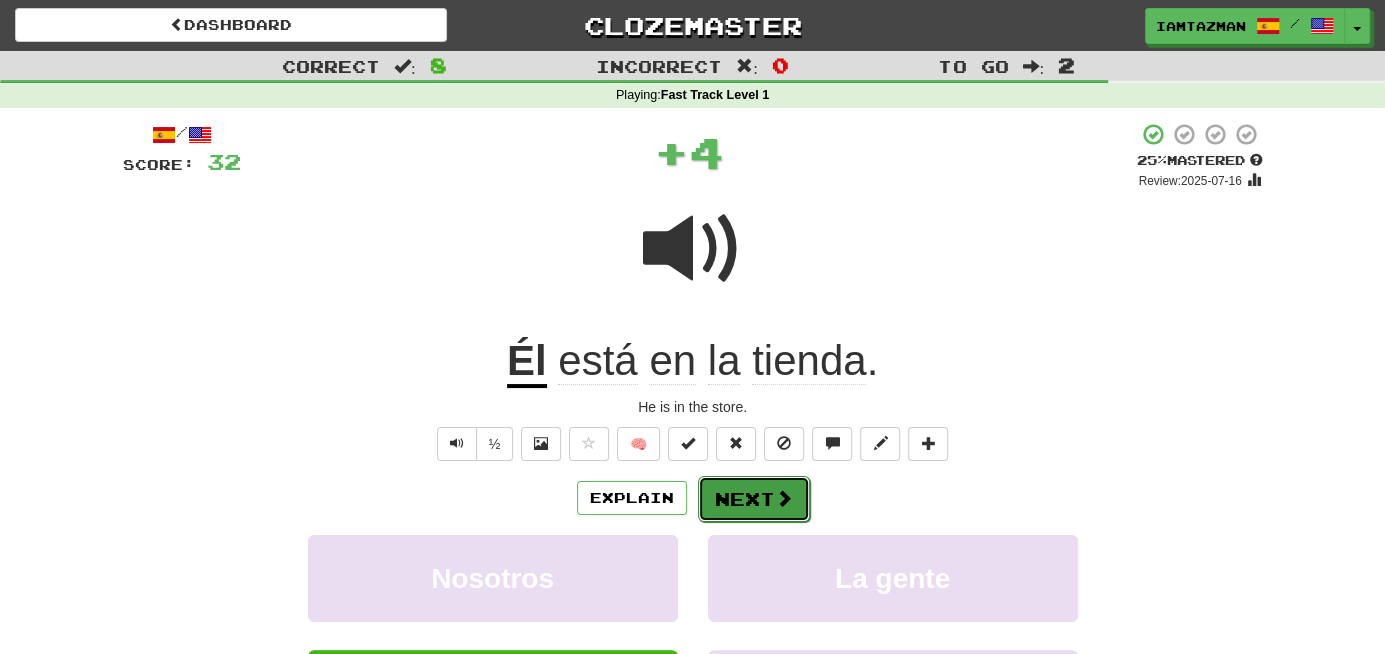 click on "Next" at bounding box center [754, 499] 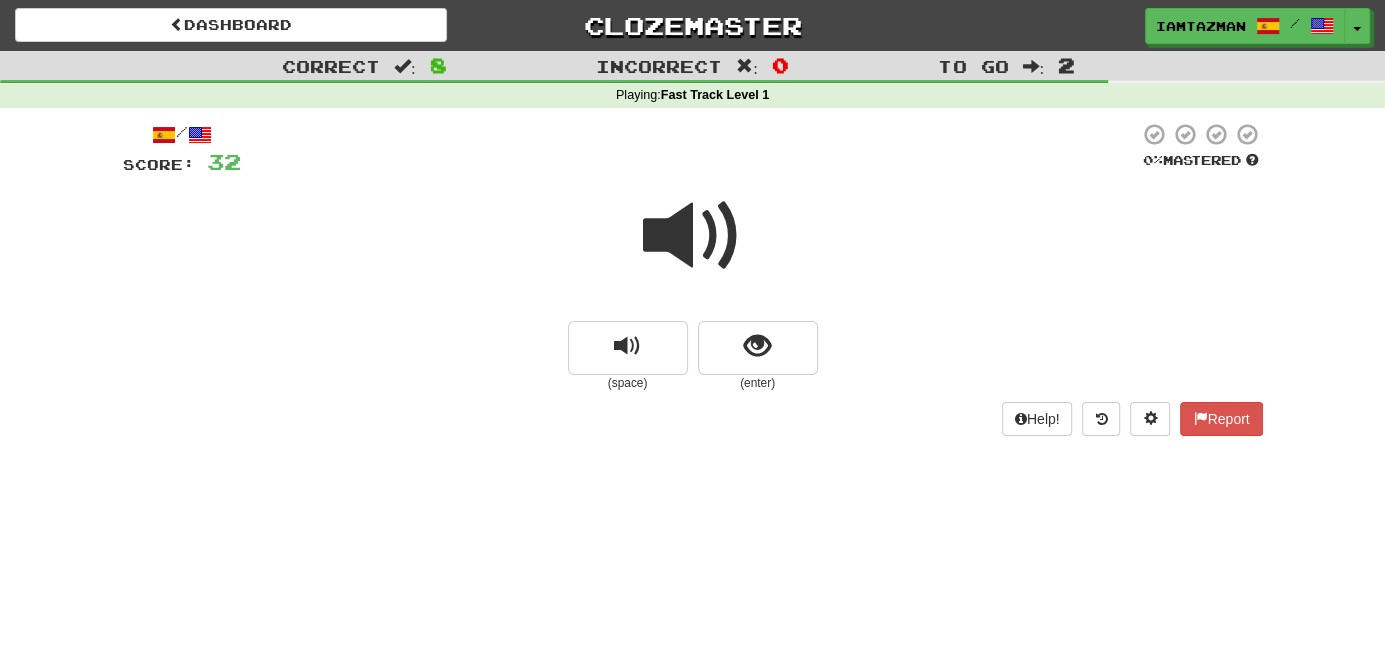 click at bounding box center [693, 236] 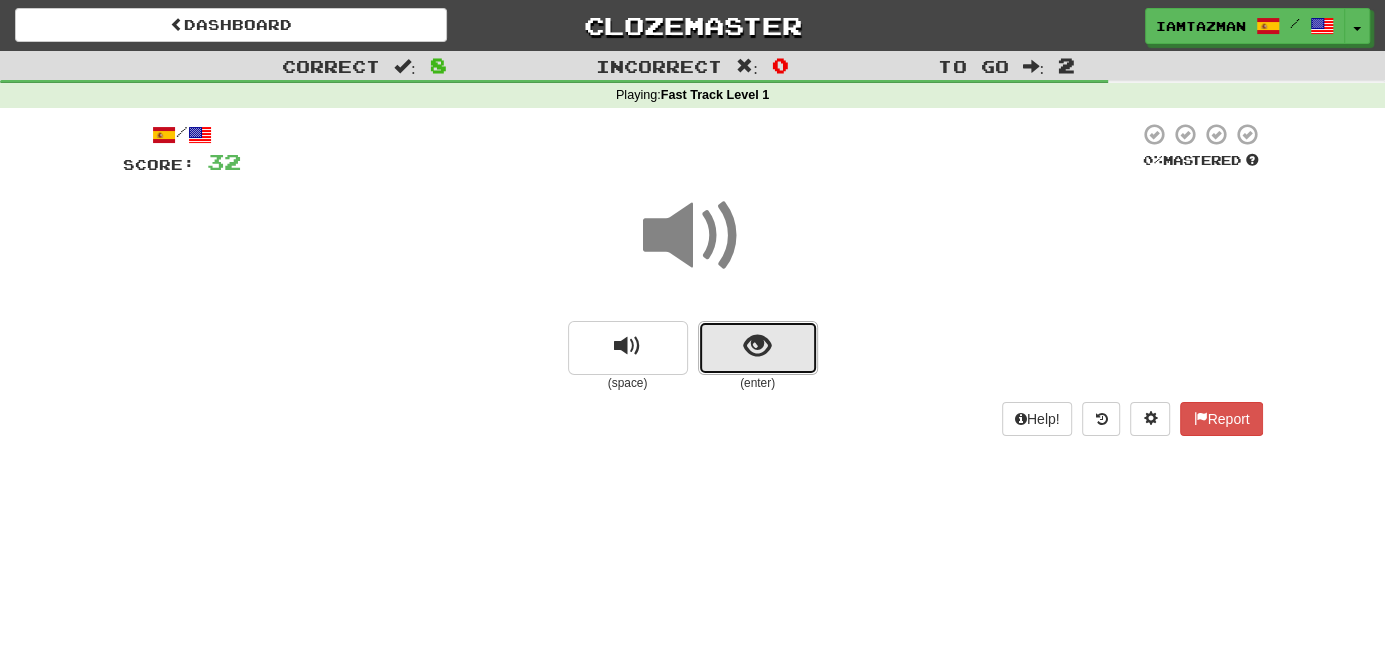 click at bounding box center (758, 348) 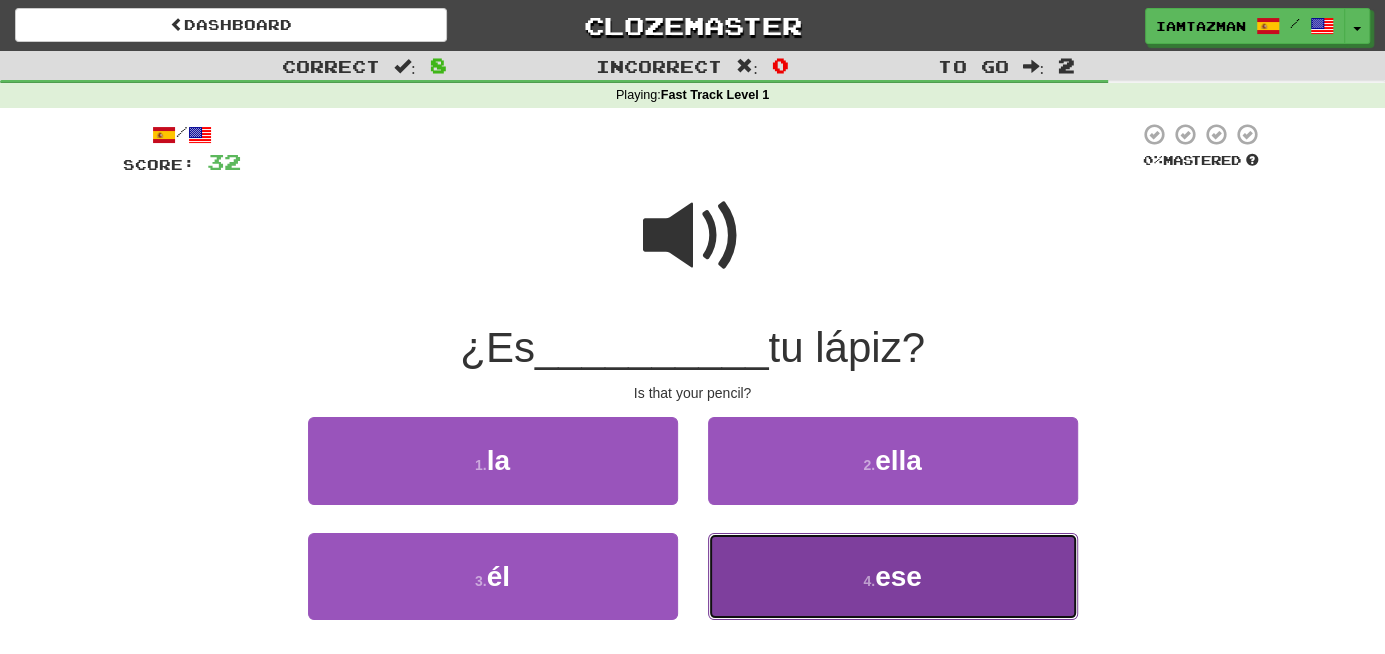 click on "4 .  ese" at bounding box center (893, 576) 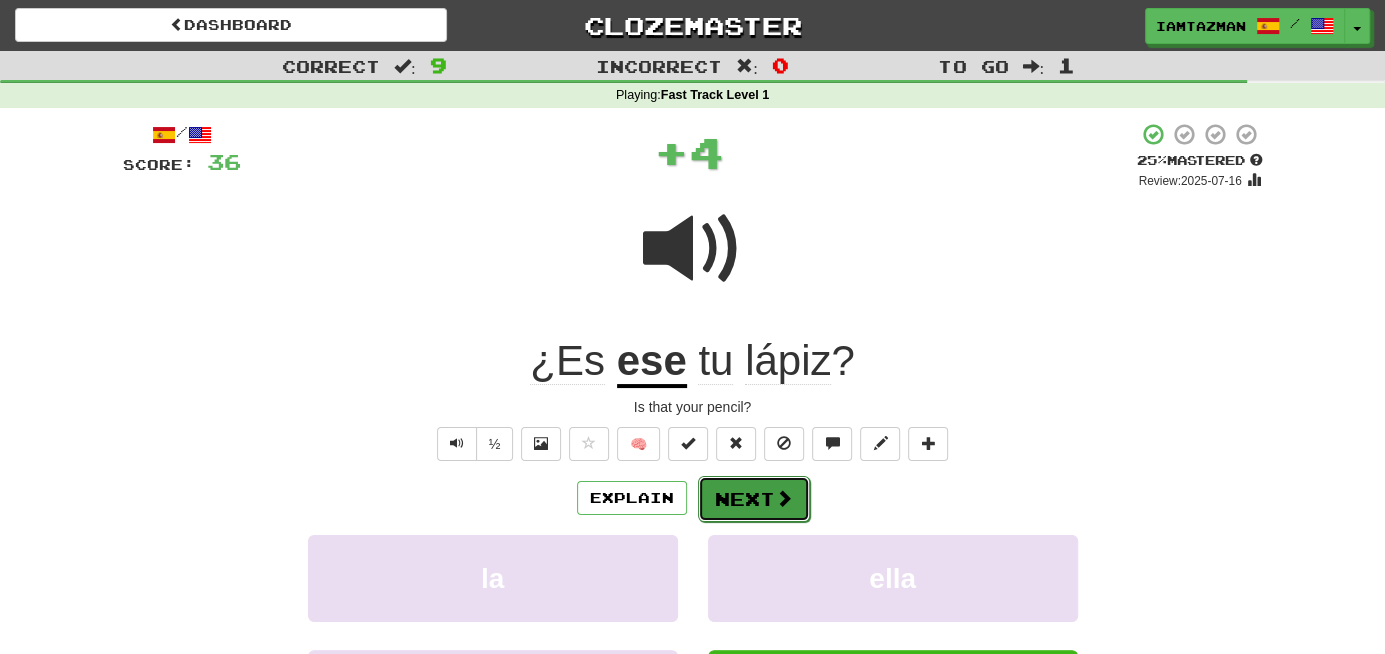click at bounding box center [784, 498] 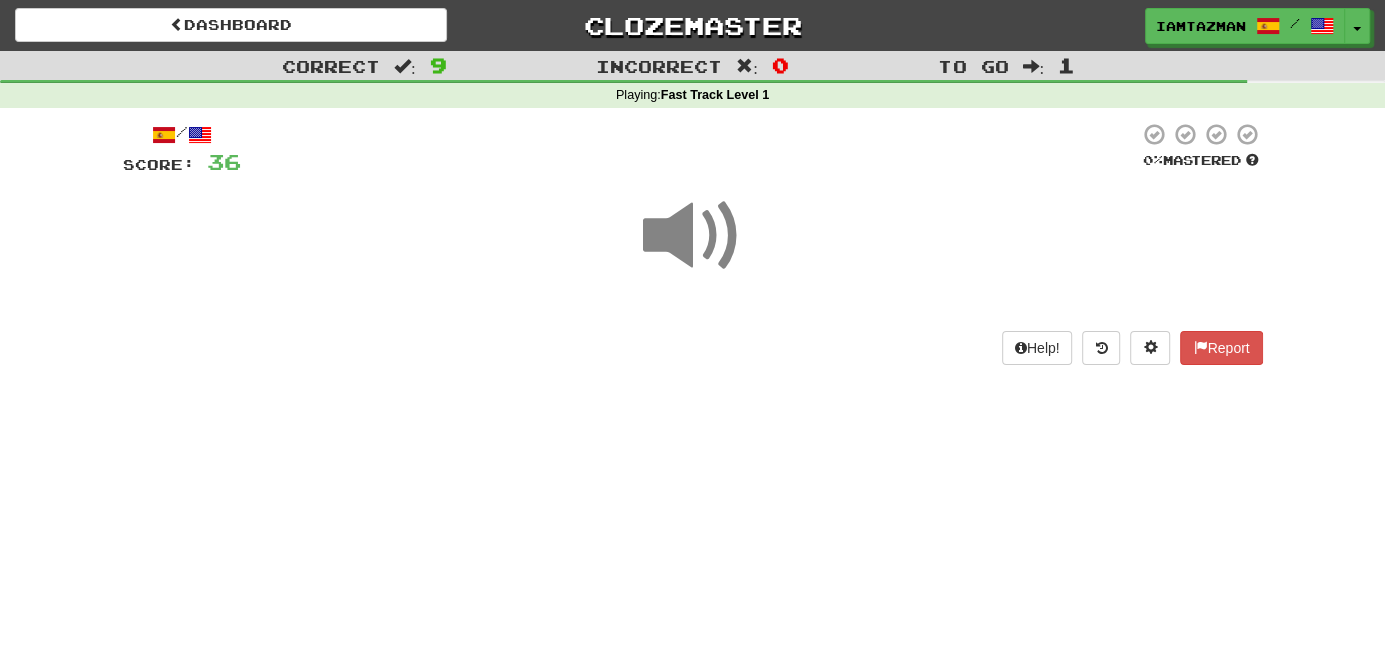 click at bounding box center (693, 236) 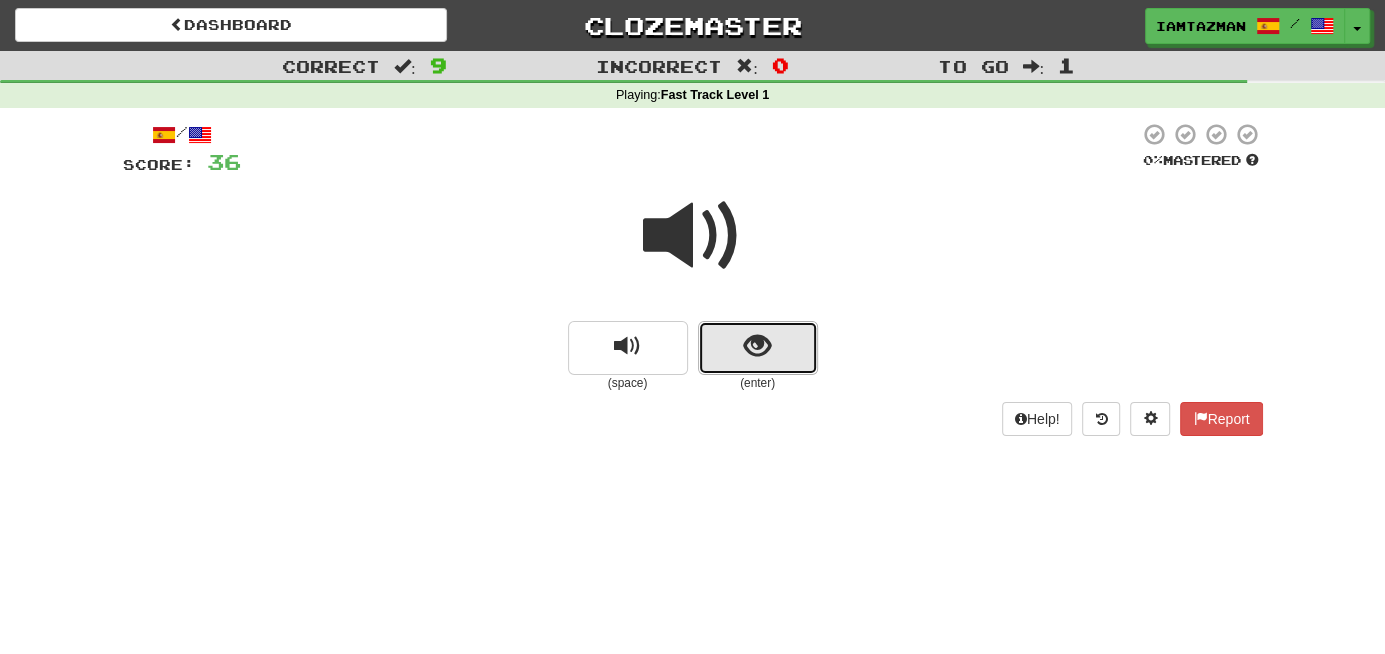 click at bounding box center (758, 348) 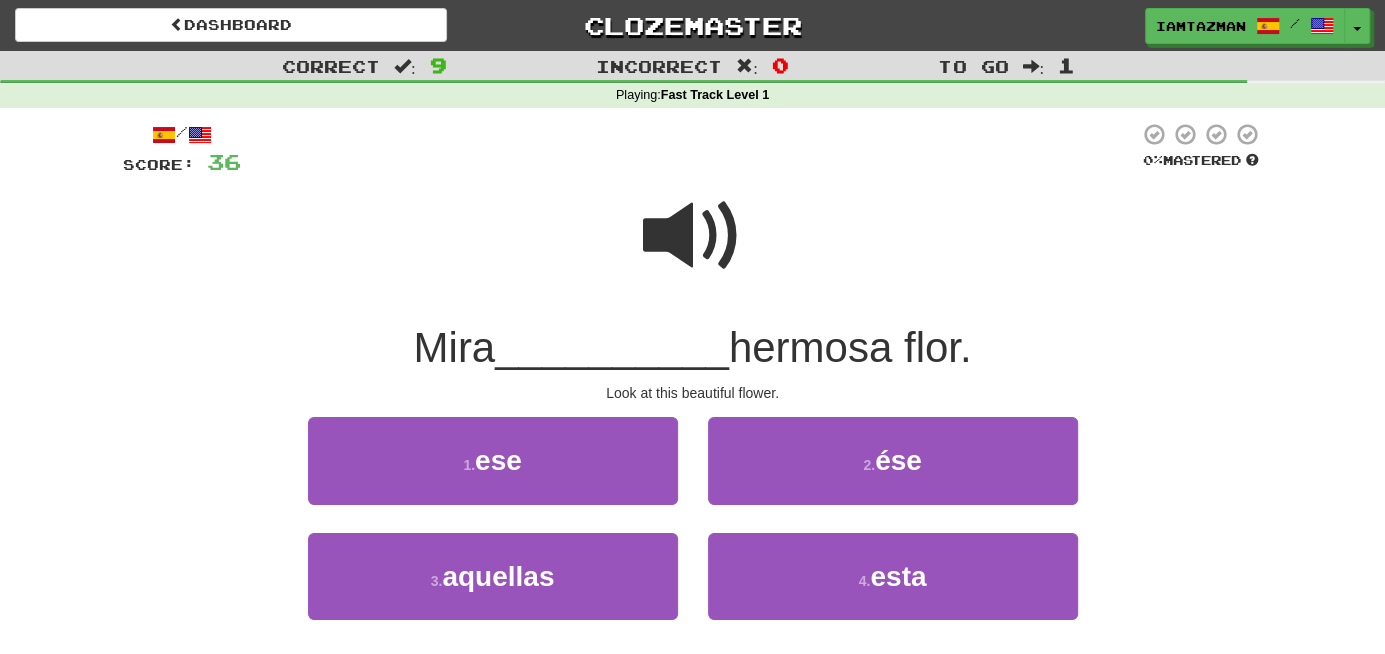 click at bounding box center [693, 236] 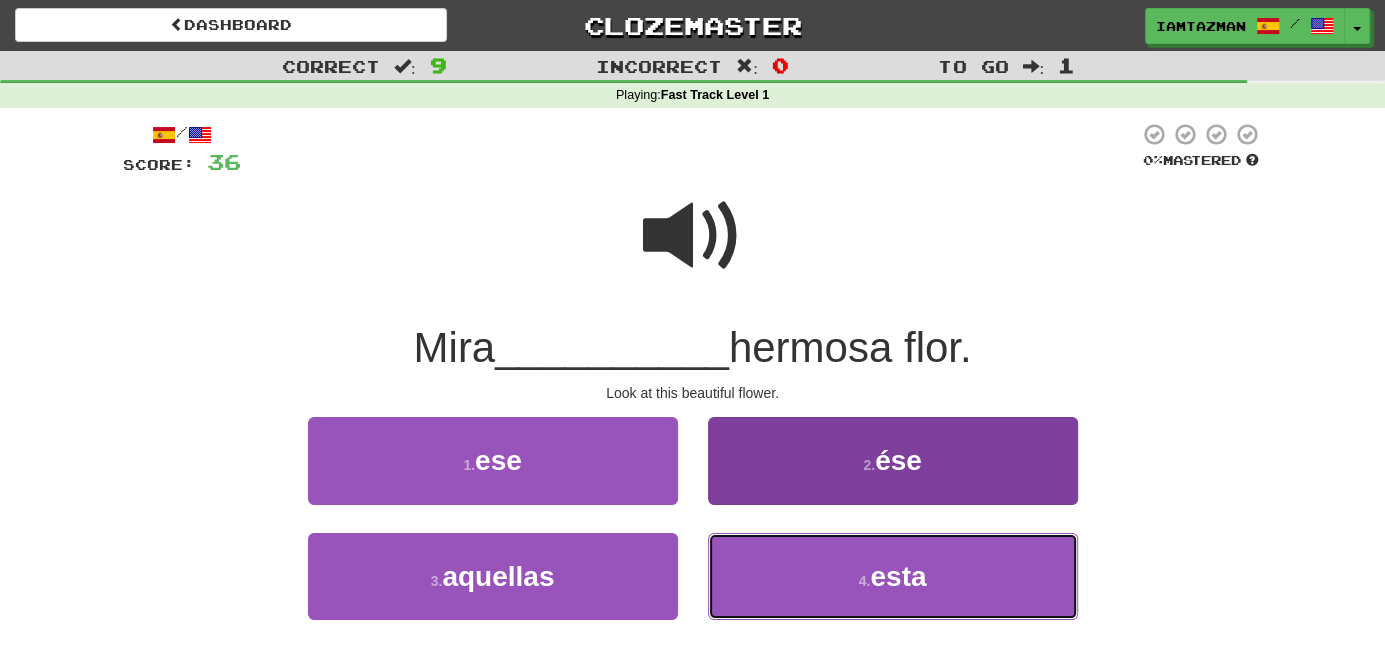 click on "esta" at bounding box center [898, 576] 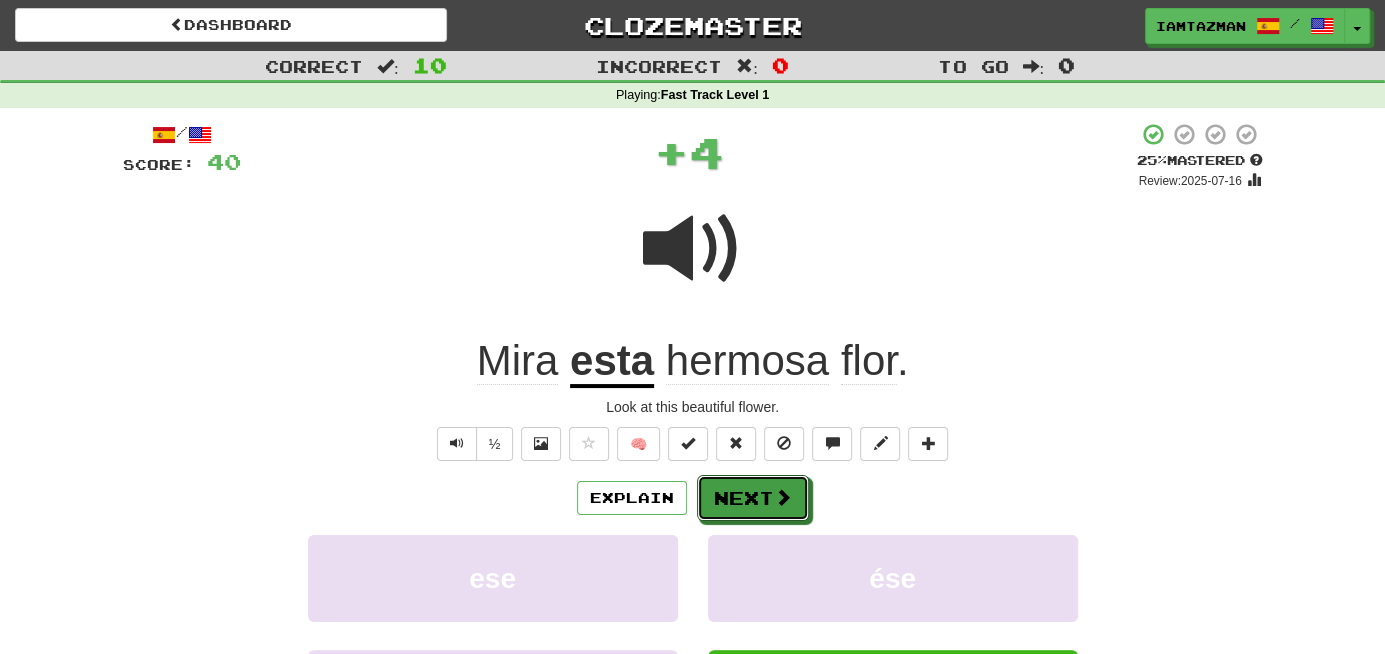 click on "Next" at bounding box center [753, 498] 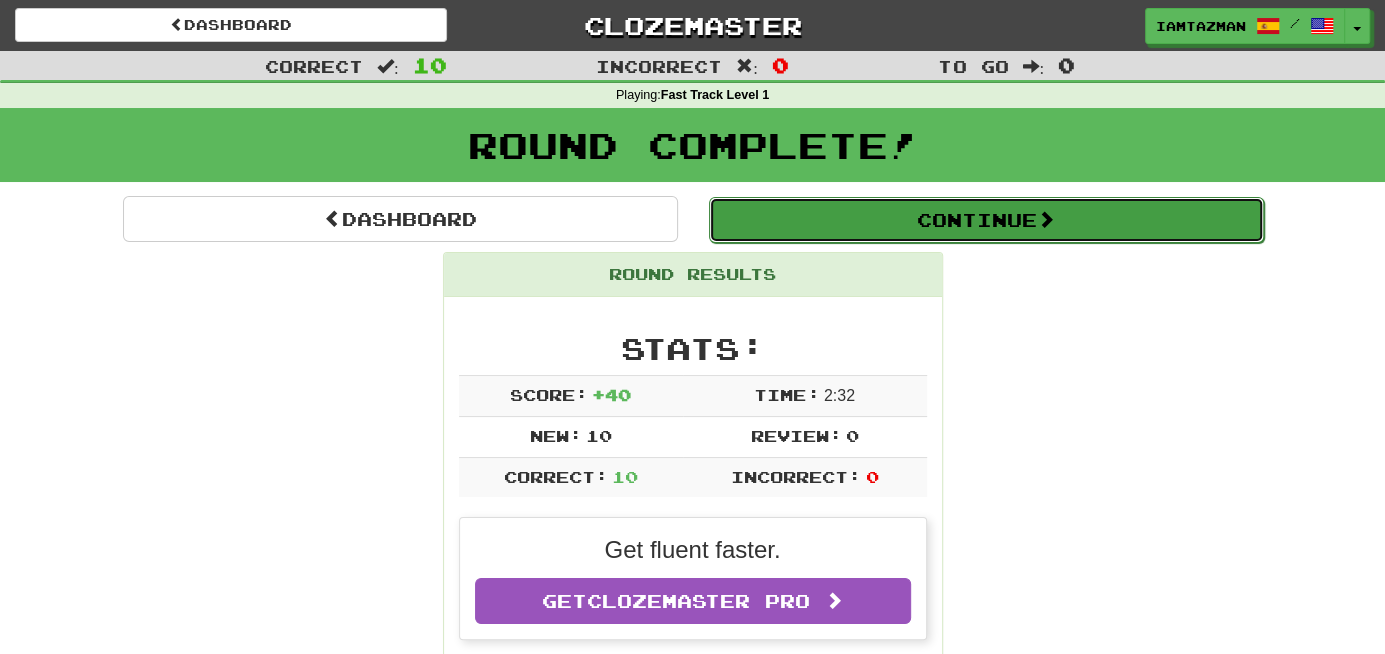 click on "Continue" at bounding box center (986, 220) 